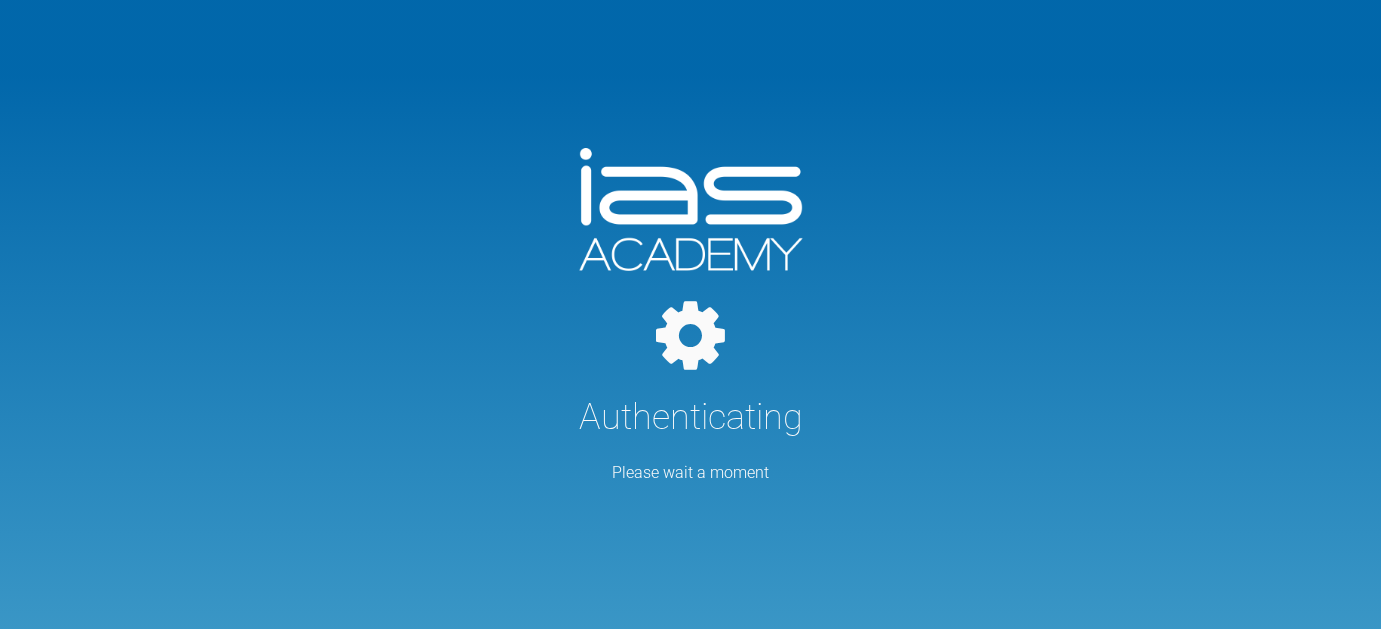 scroll, scrollTop: 0, scrollLeft: 0, axis: both 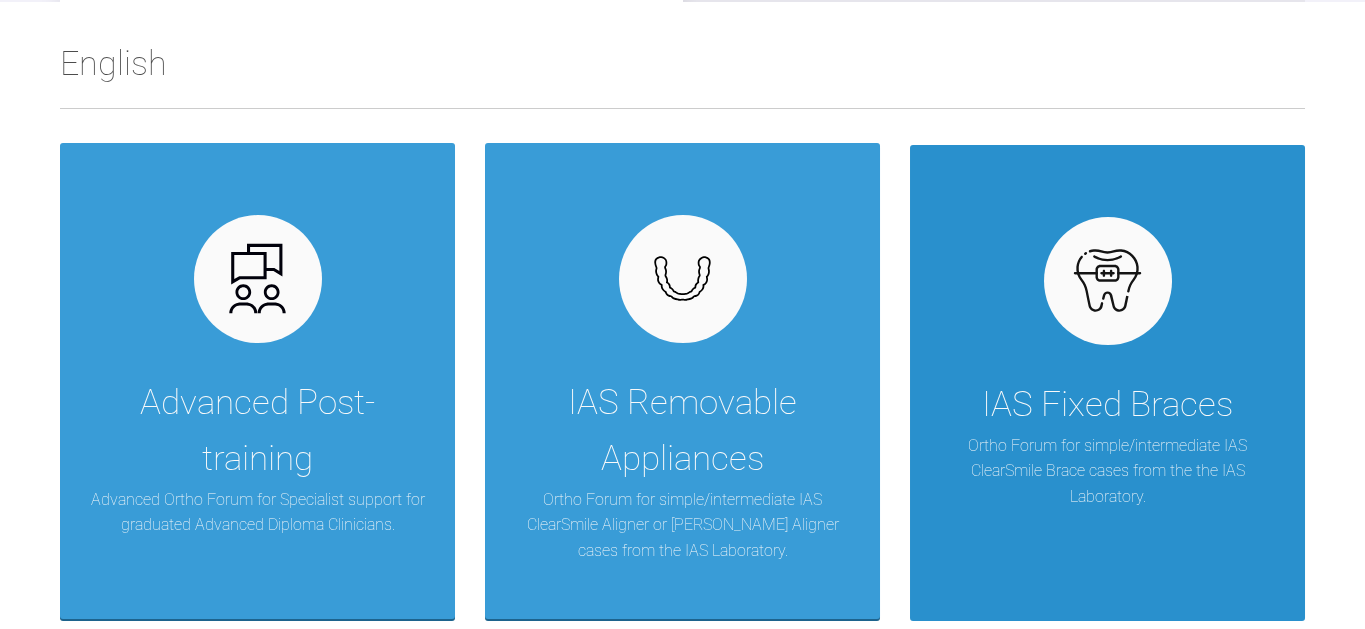 click at bounding box center [1108, 281] 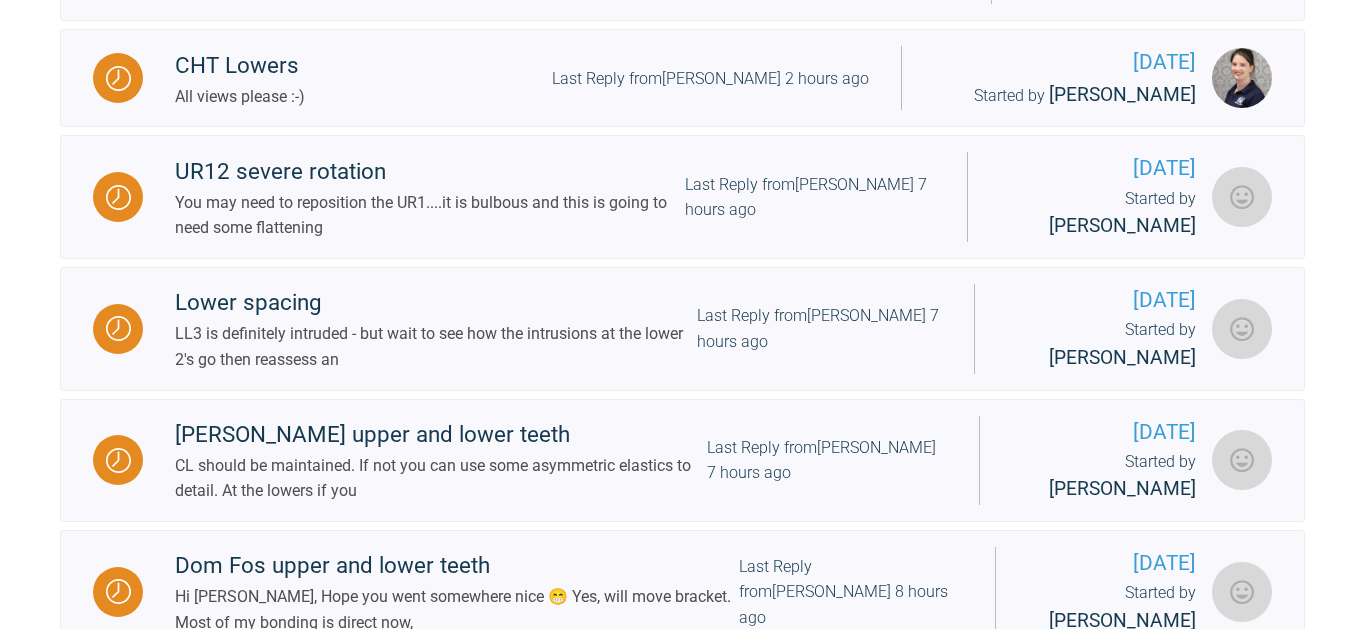 scroll, scrollTop: 819, scrollLeft: 0, axis: vertical 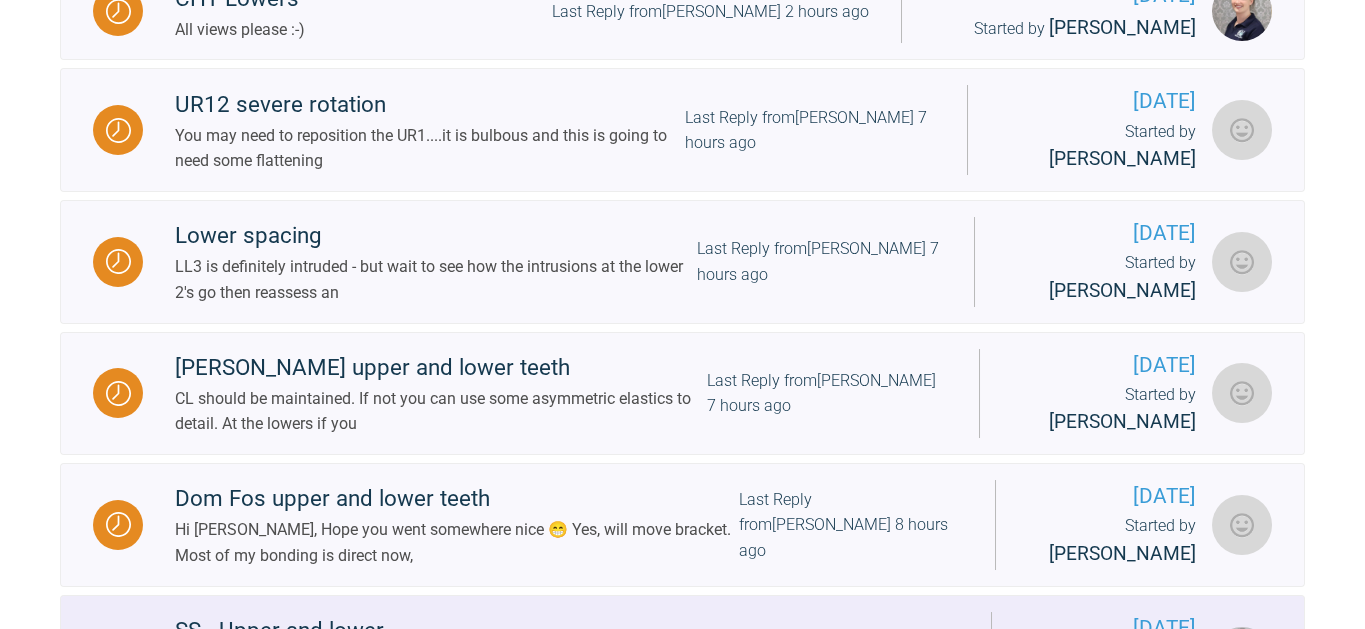 click on "Looks good [PERSON_NAME]
016 next time and be assertive with Ipr, as much of the rest as you can
Thanks" at bounding box center (449, 674) 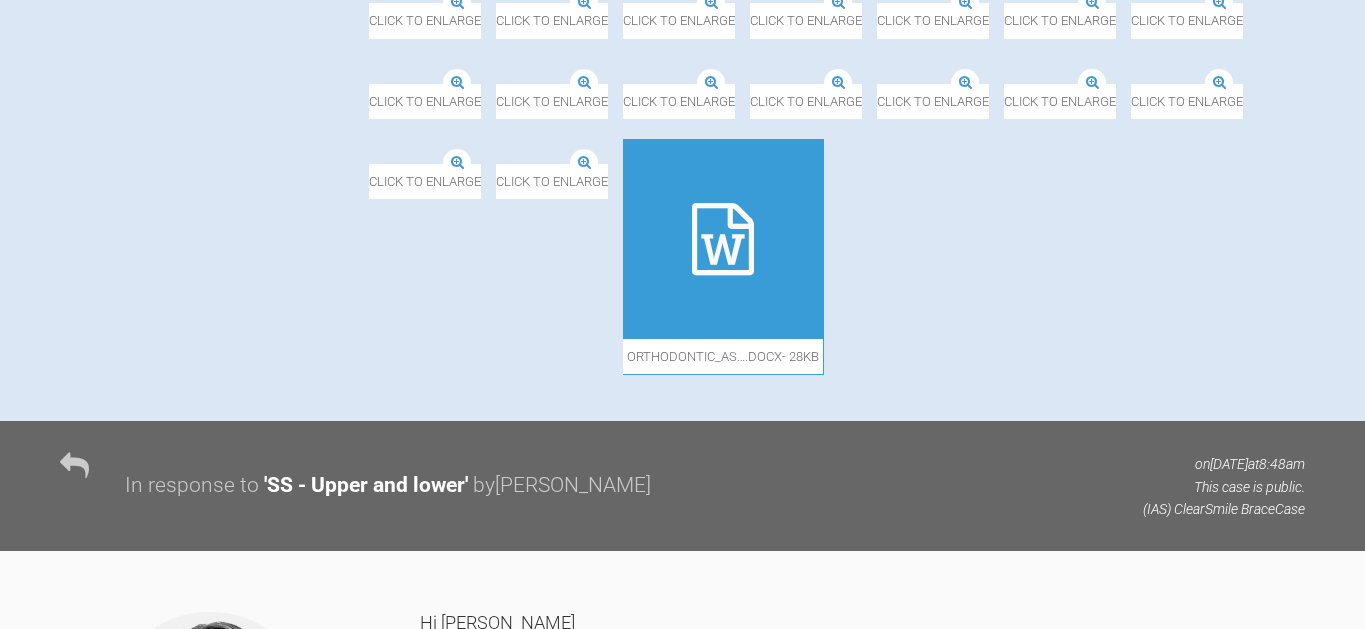 scroll, scrollTop: 899, scrollLeft: 0, axis: vertical 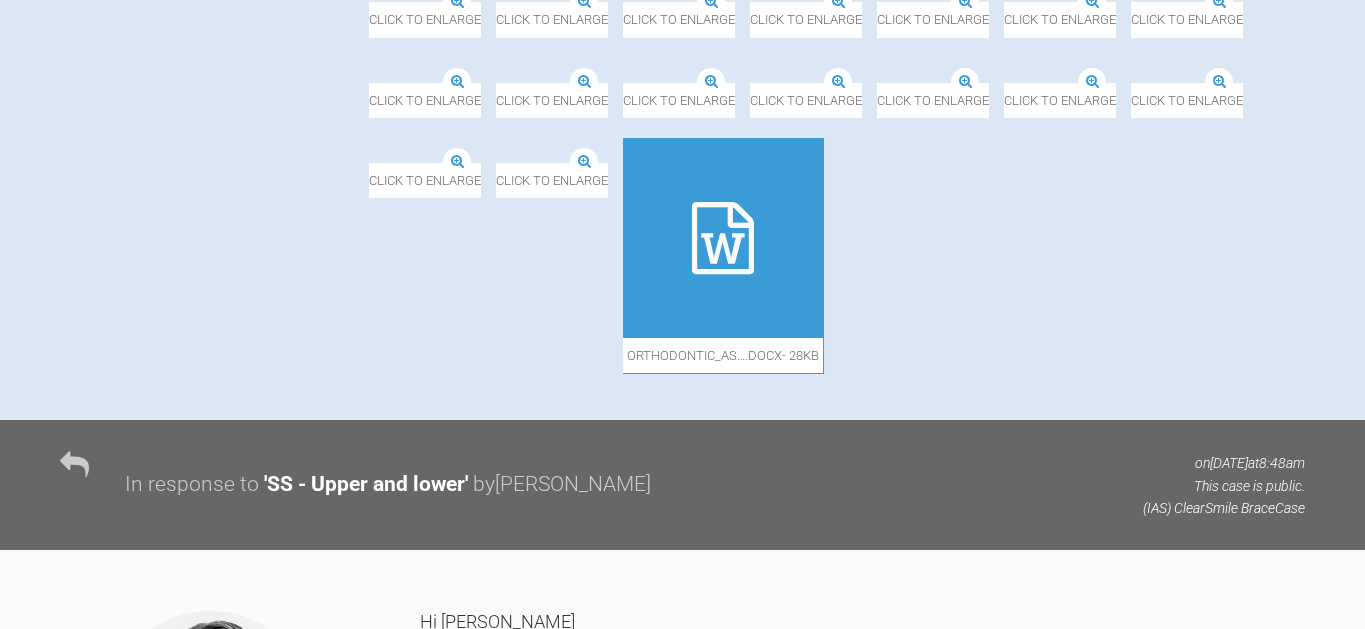click at bounding box center (369, 84) 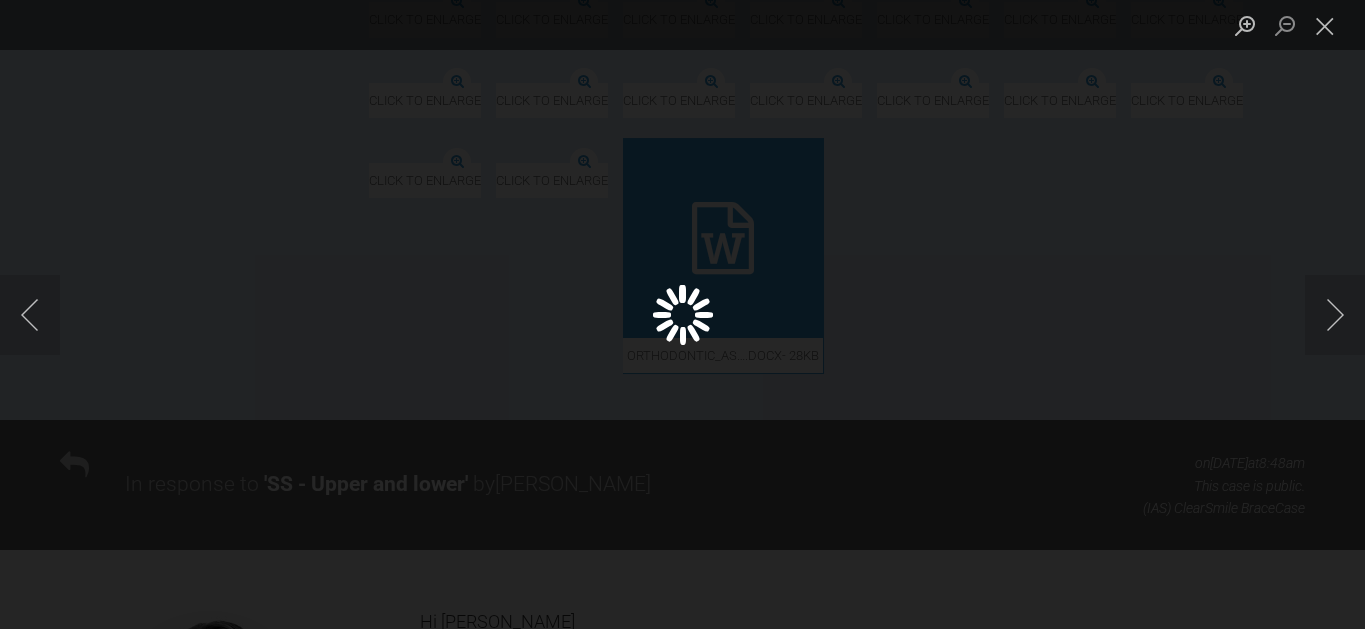 click at bounding box center (682, 314) 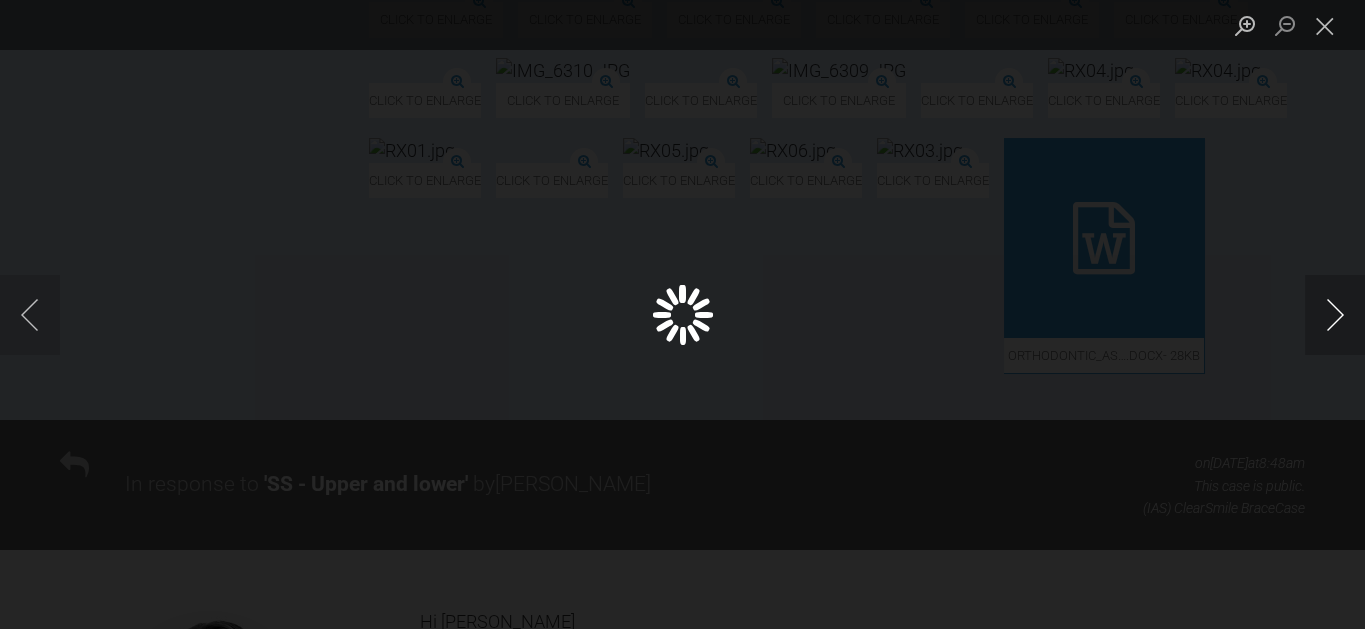 click at bounding box center (1335, 315) 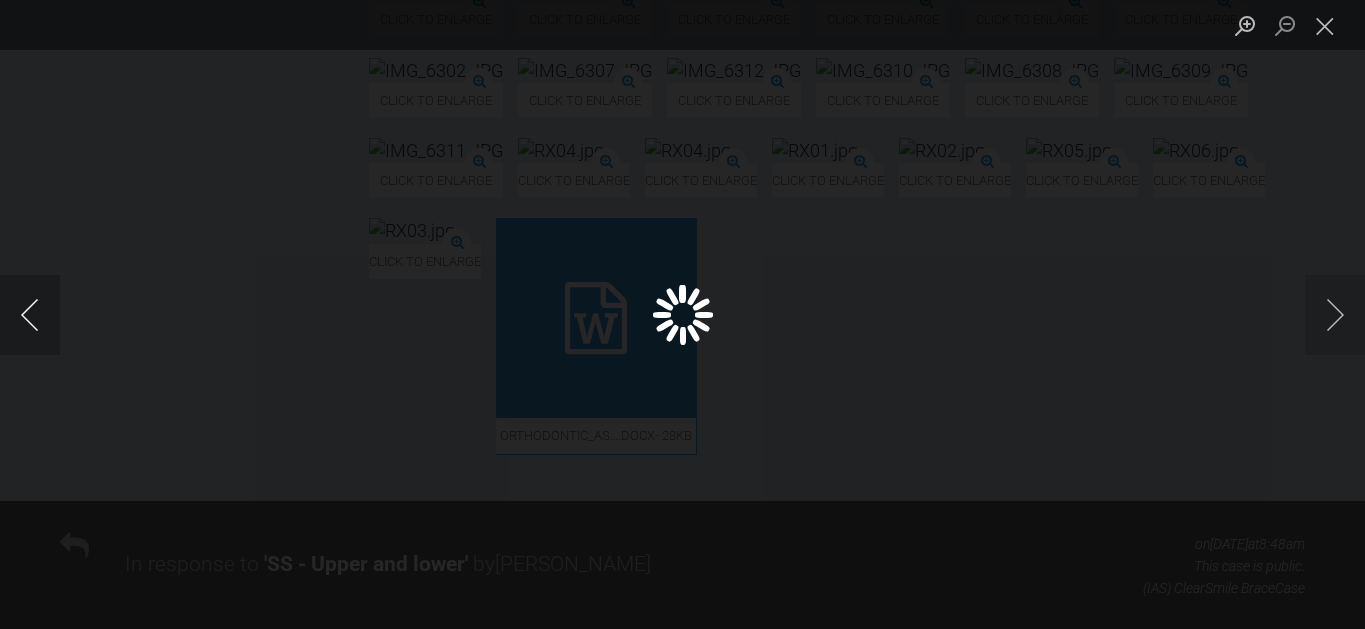 click at bounding box center [30, 315] 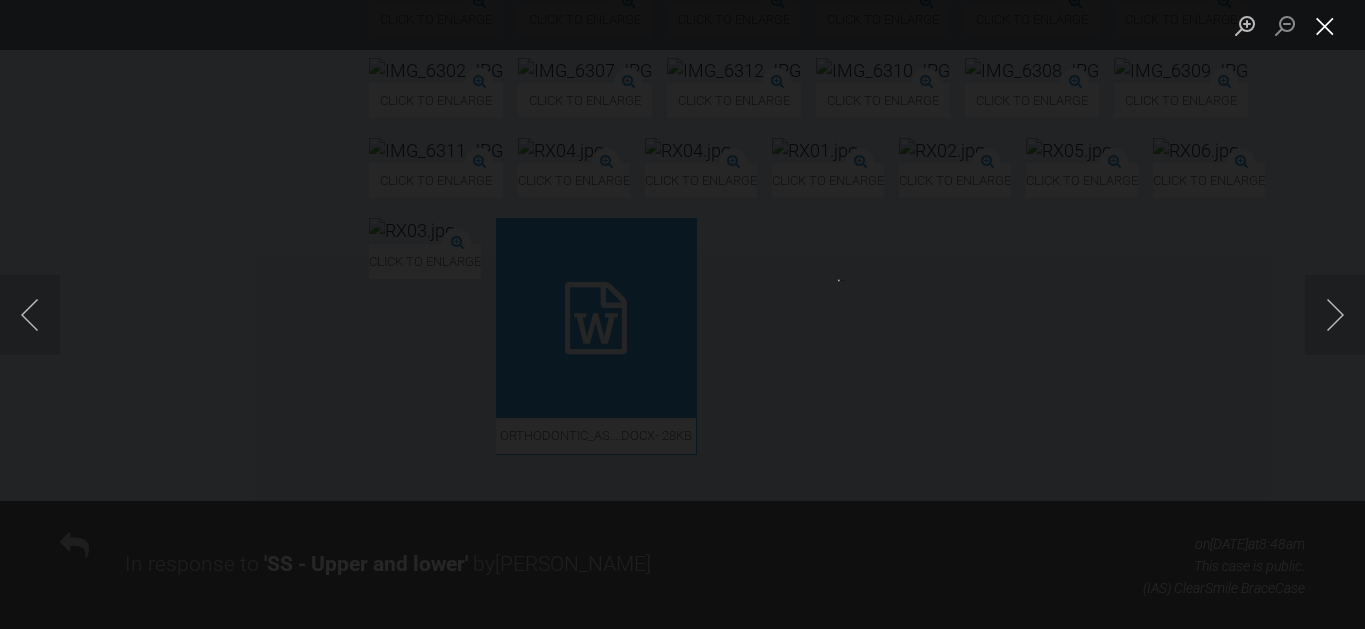 click at bounding box center [1325, 25] 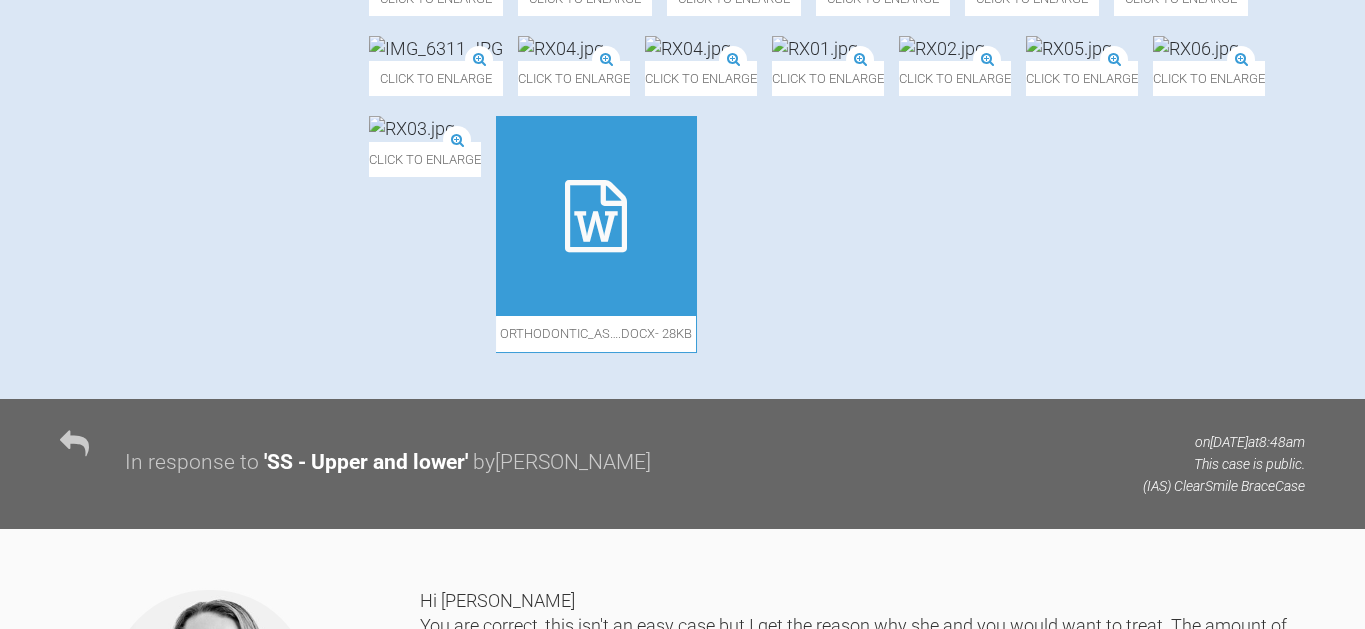 scroll, scrollTop: 996, scrollLeft: 0, axis: vertical 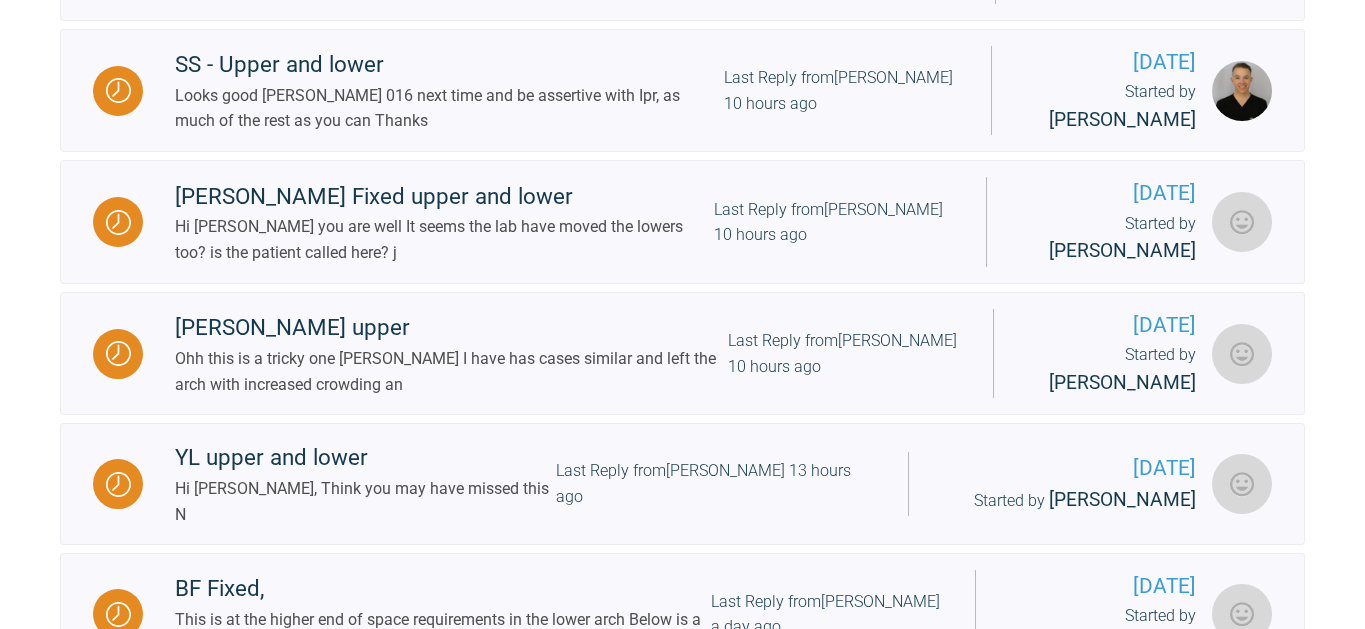 click on "First Case - Upper and Lower Fixed" at bounding box center (458, 720) 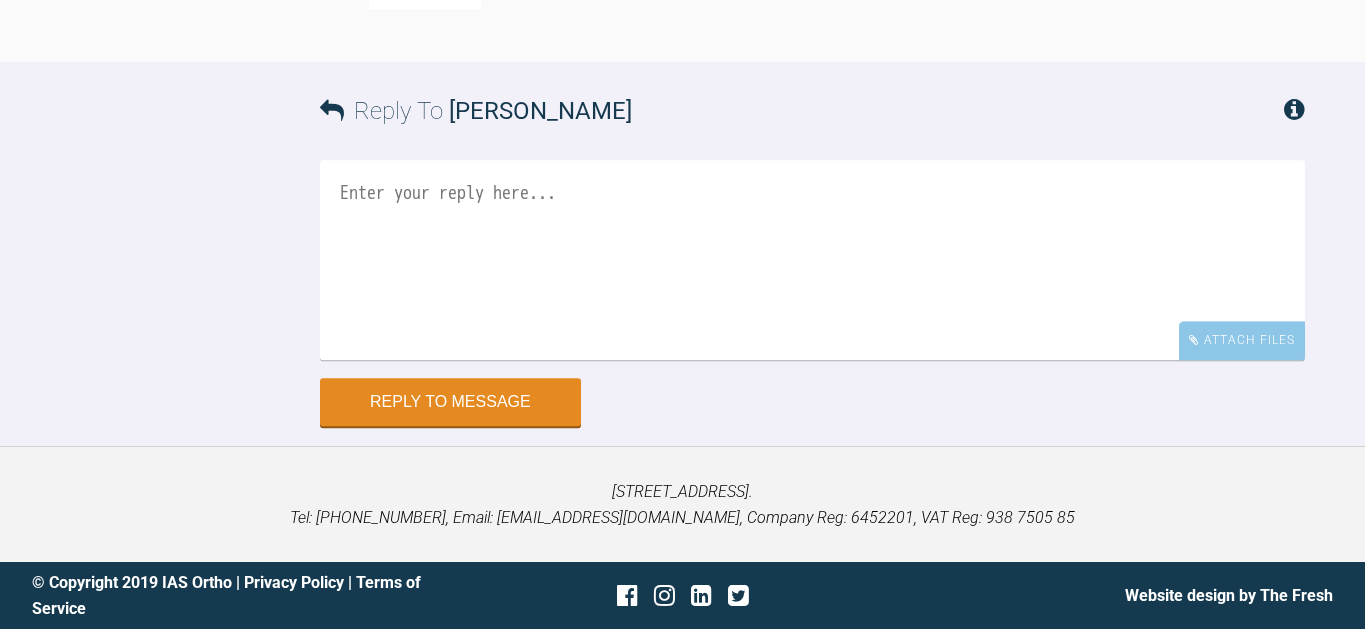 scroll, scrollTop: 11659, scrollLeft: 0, axis: vertical 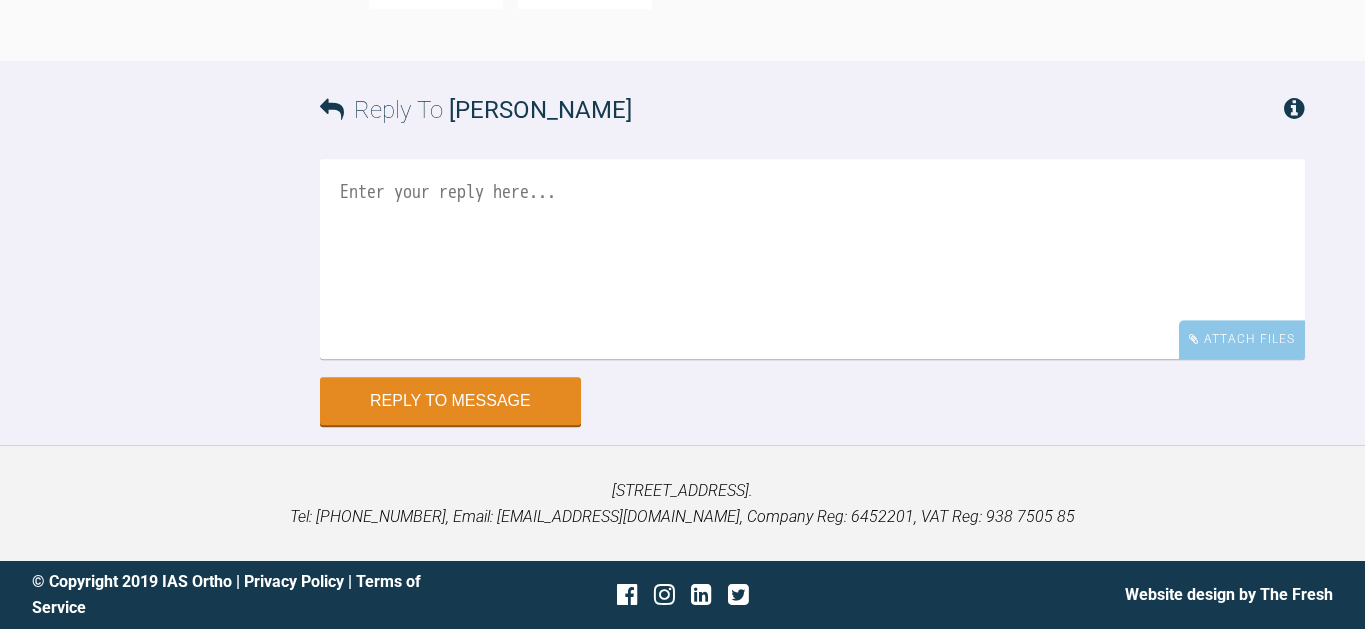click at bounding box center [436, -120] 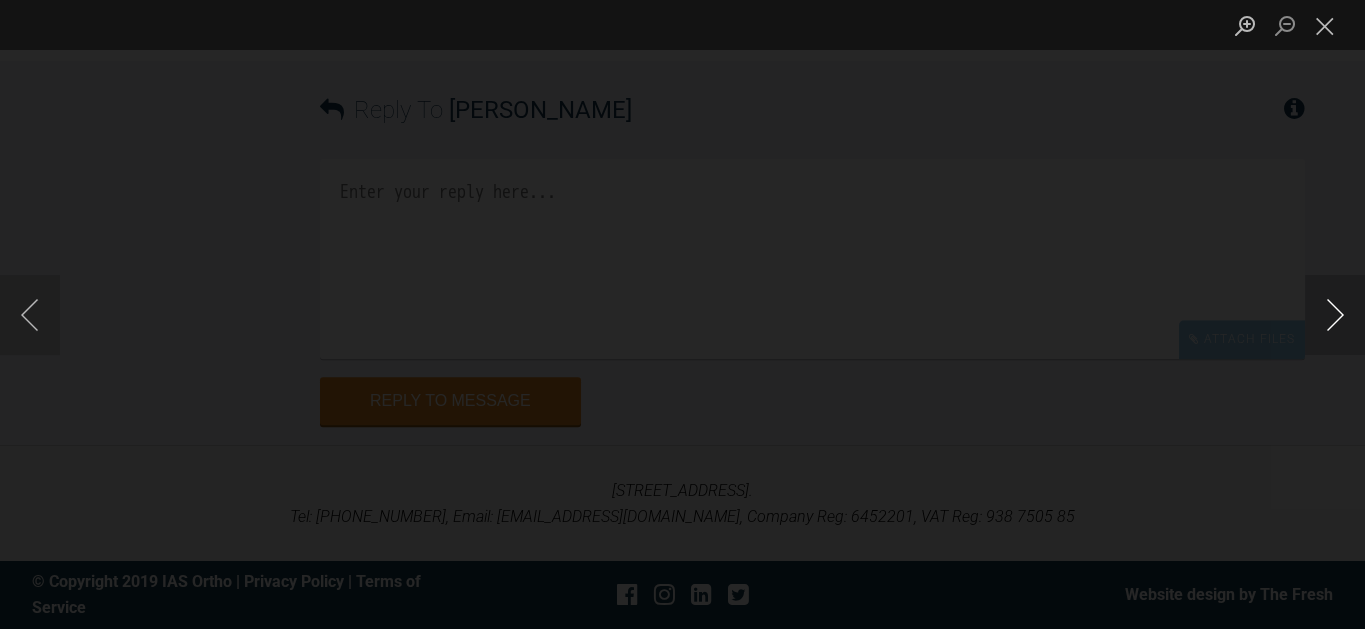 click at bounding box center (1335, 315) 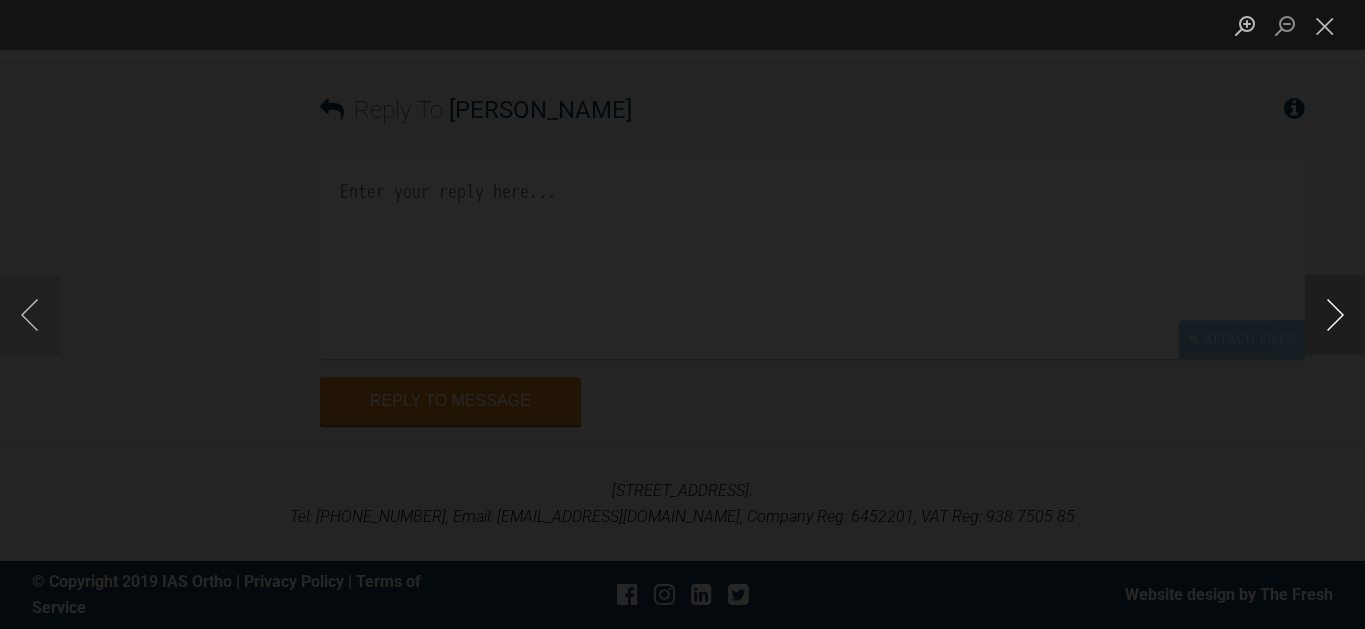 click at bounding box center (1335, 315) 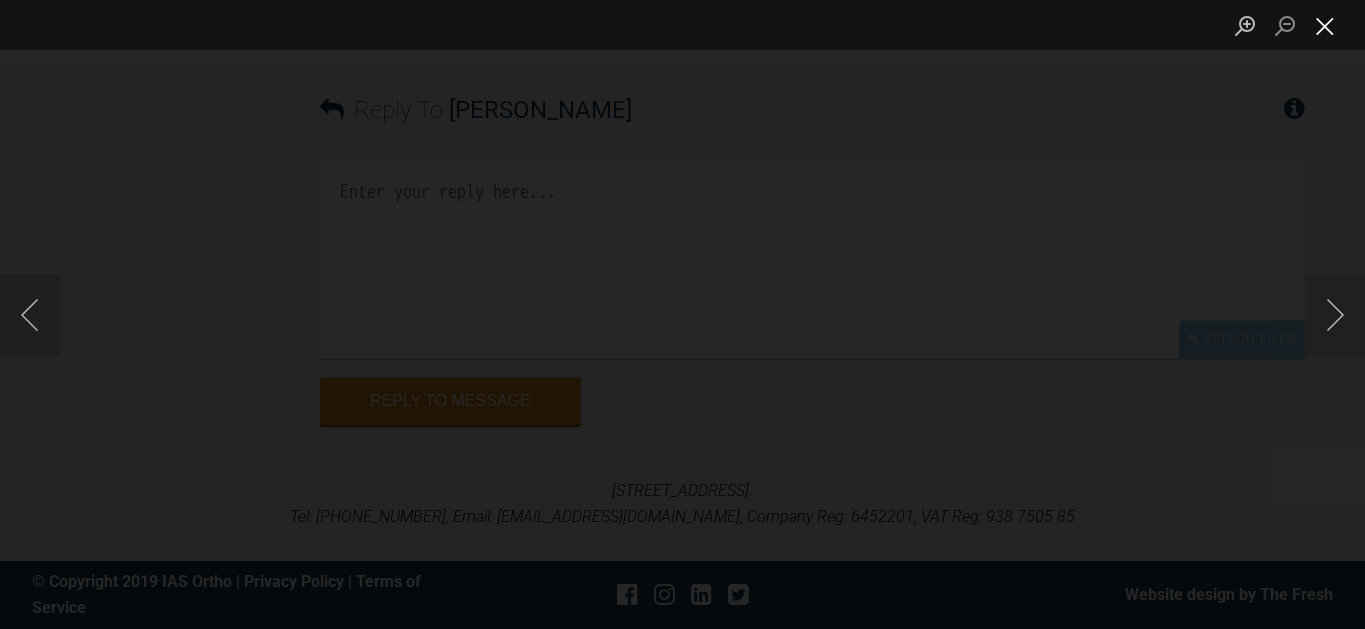click at bounding box center [1325, 25] 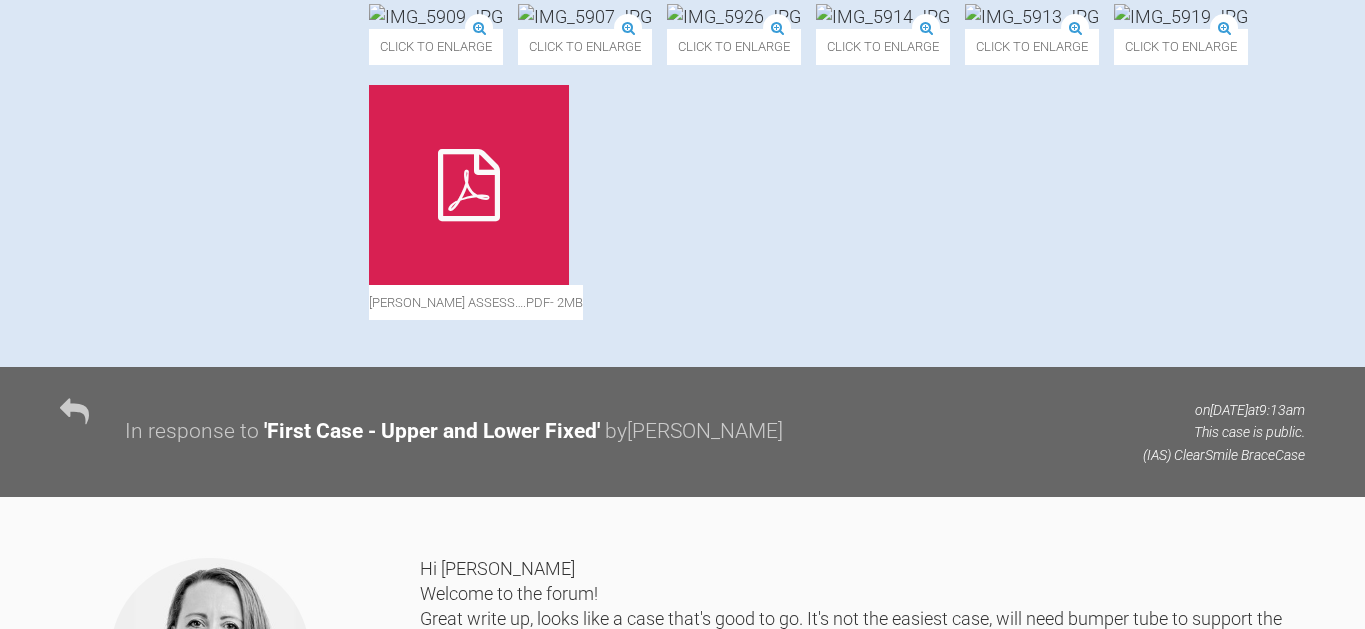 scroll, scrollTop: 824, scrollLeft: 0, axis: vertical 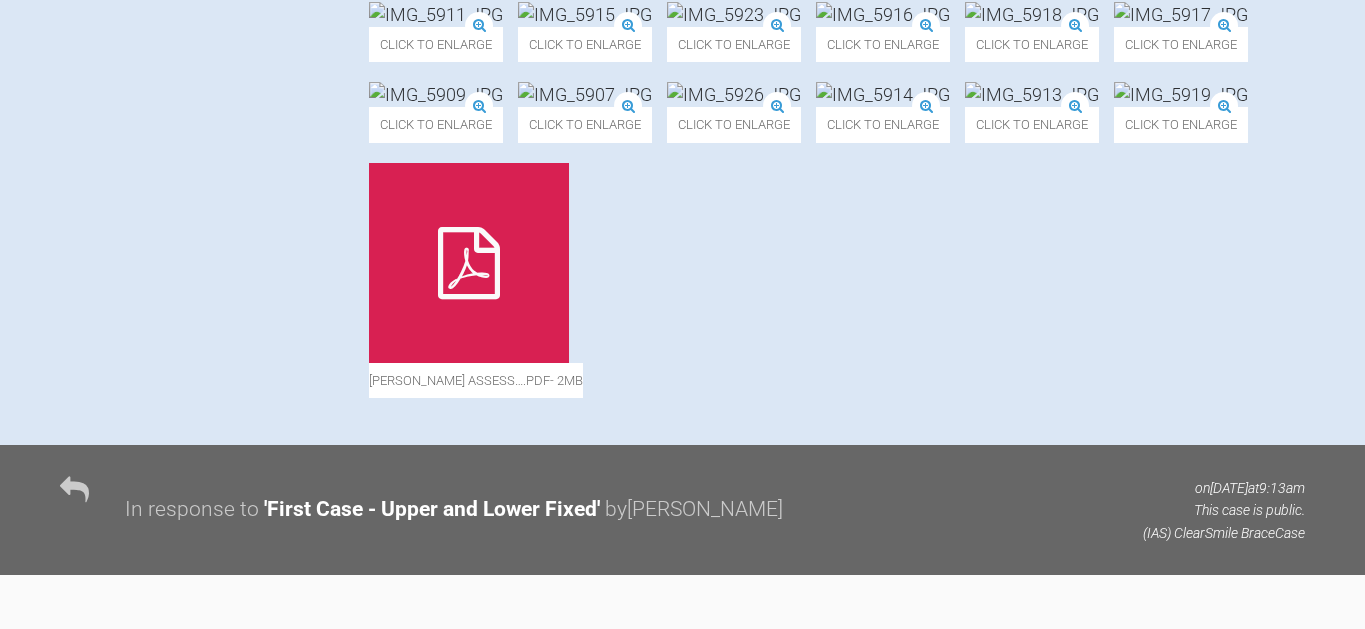 click at bounding box center (585, 14) 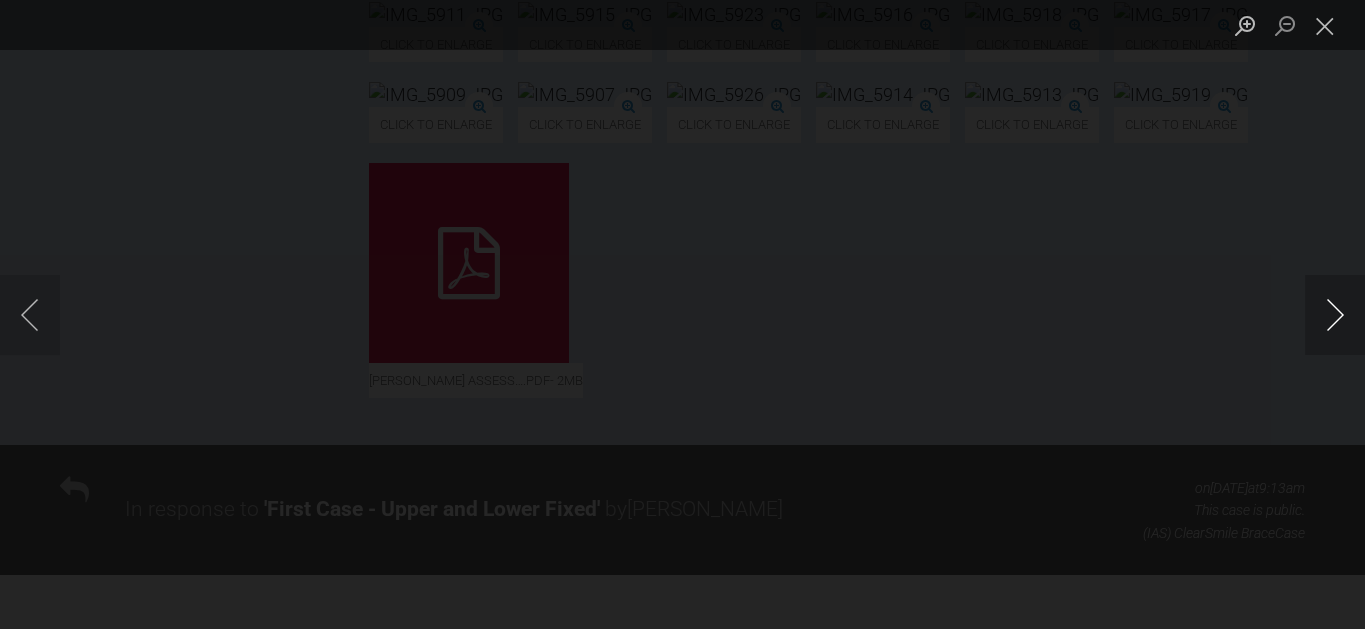click at bounding box center [1335, 315] 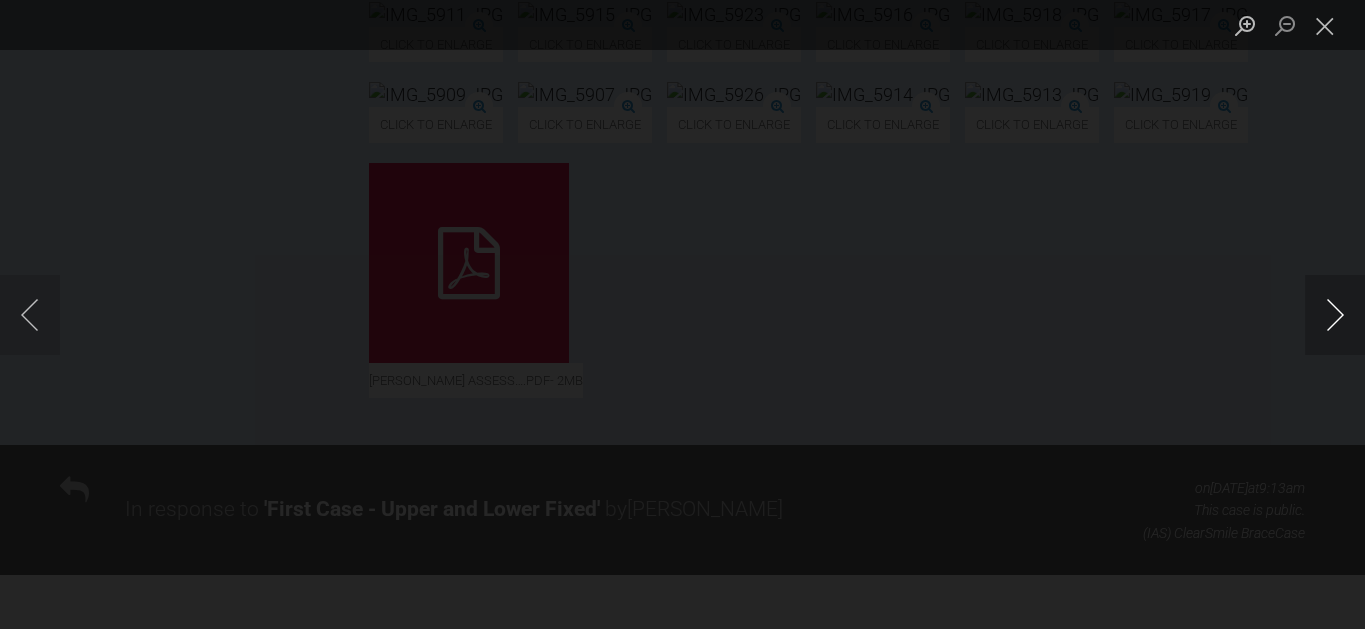 click at bounding box center (1335, 315) 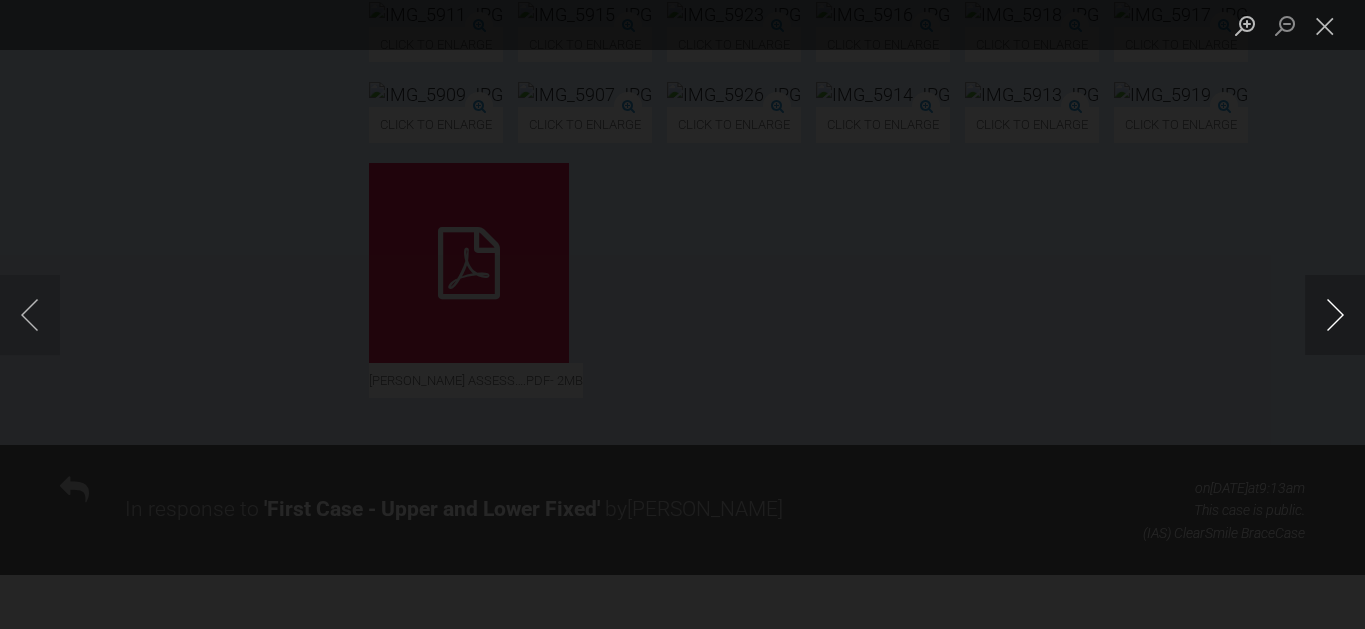 click at bounding box center (1335, 315) 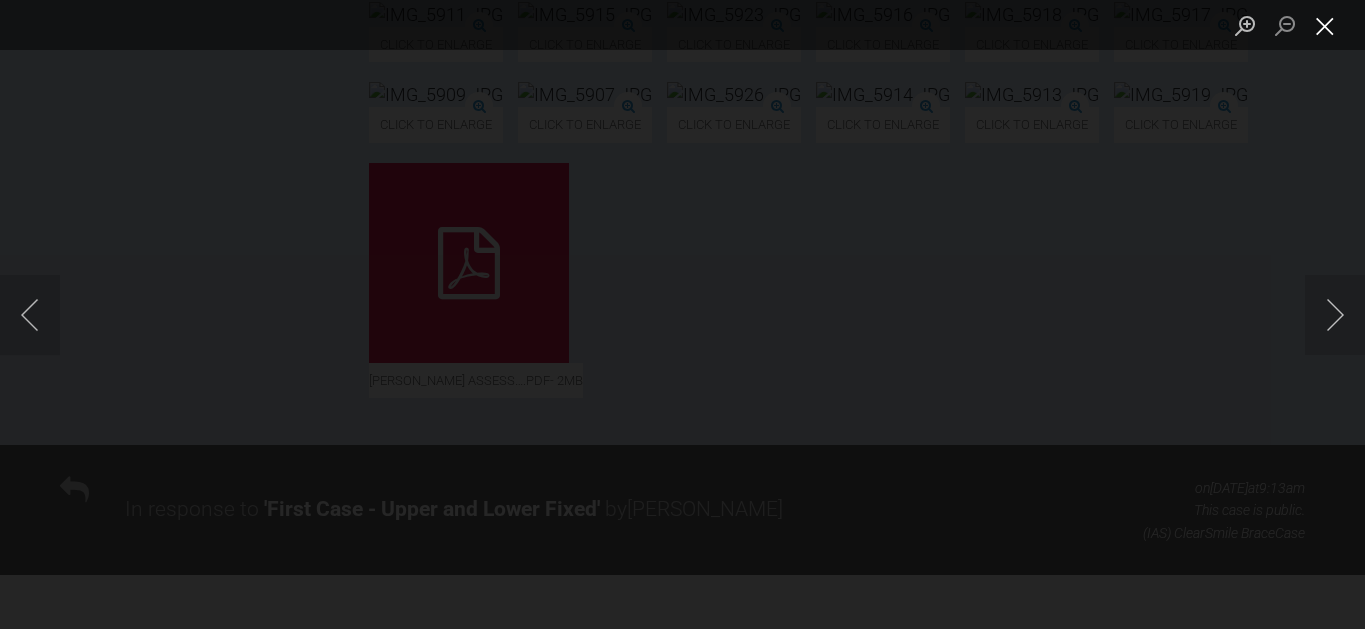 click at bounding box center (1325, 25) 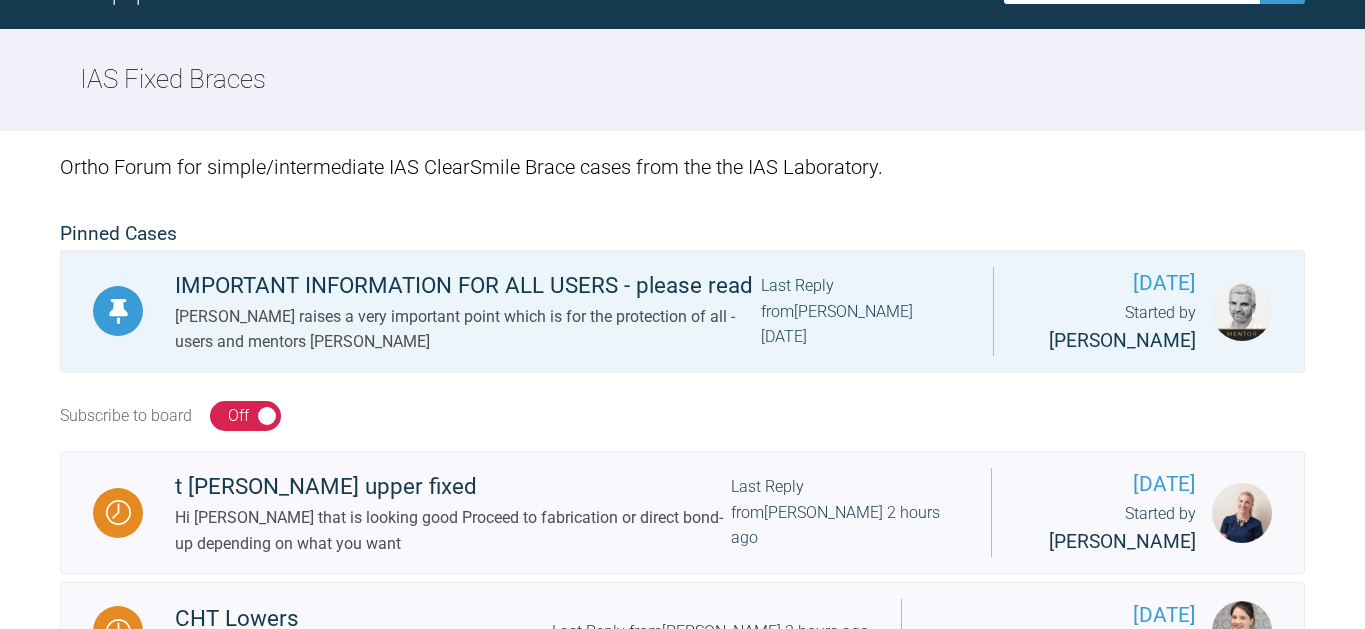 scroll, scrollTop: 824, scrollLeft: 0, axis: vertical 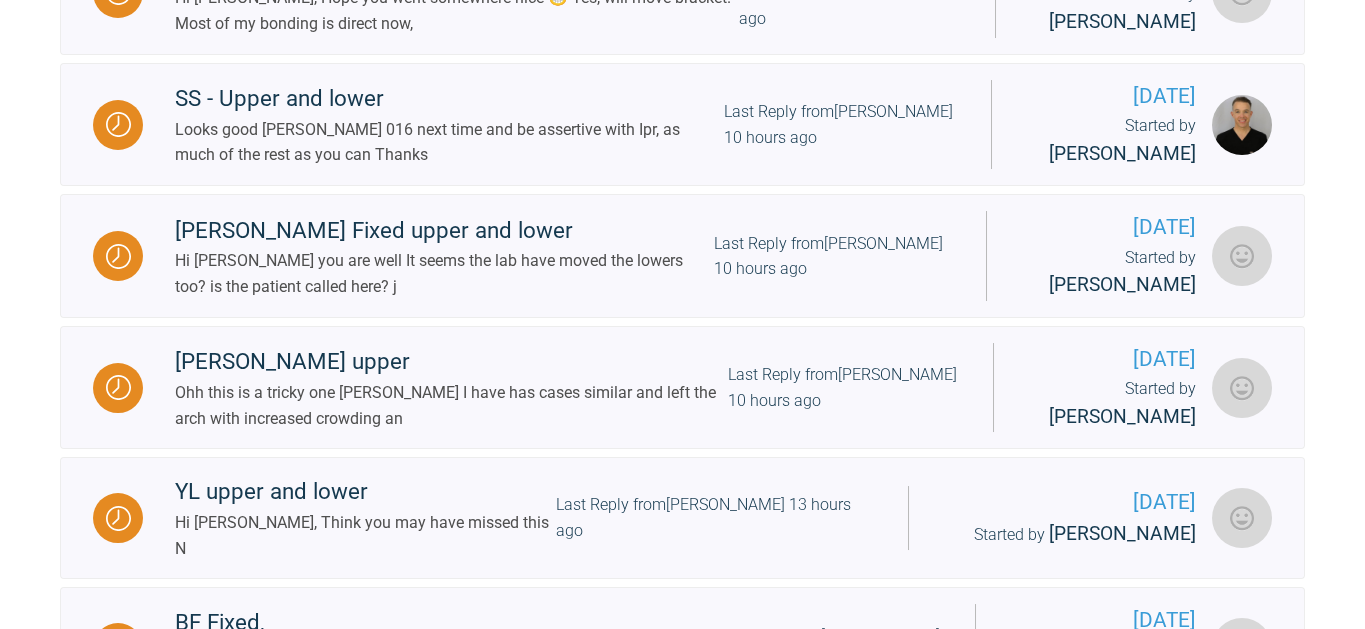 click on "First Case - Upper and Lower Fixed" at bounding box center [458, 754] 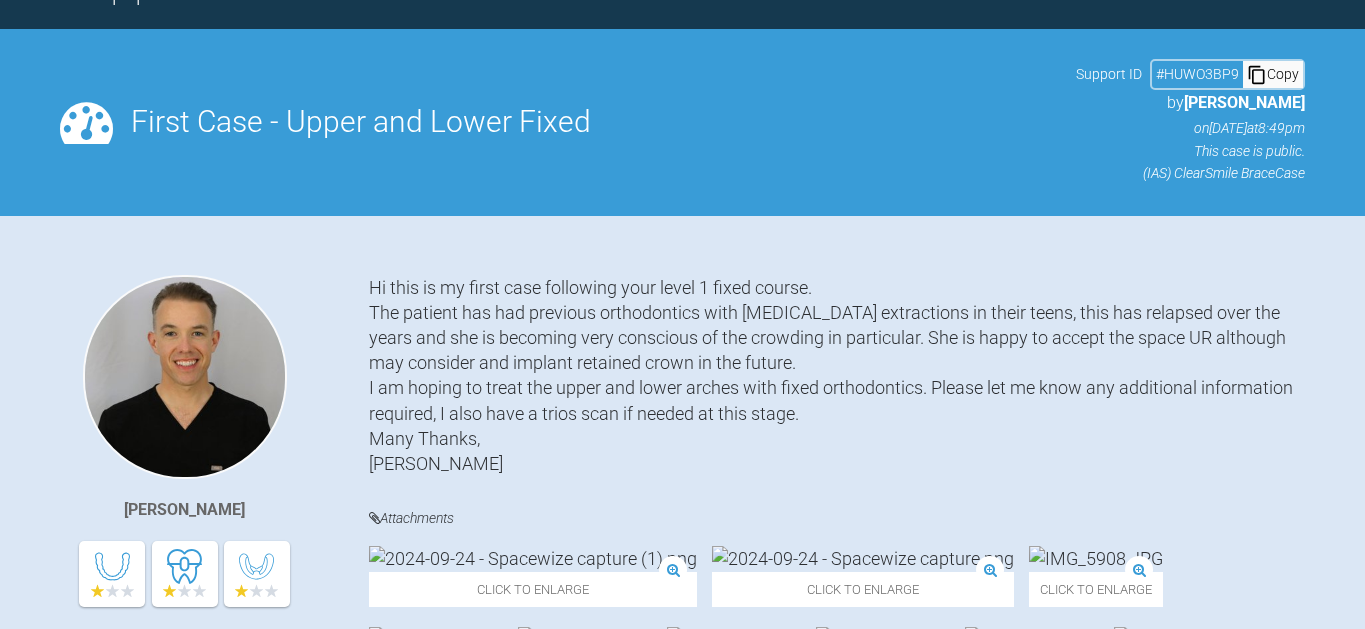scroll, scrollTop: 1351, scrollLeft: 0, axis: vertical 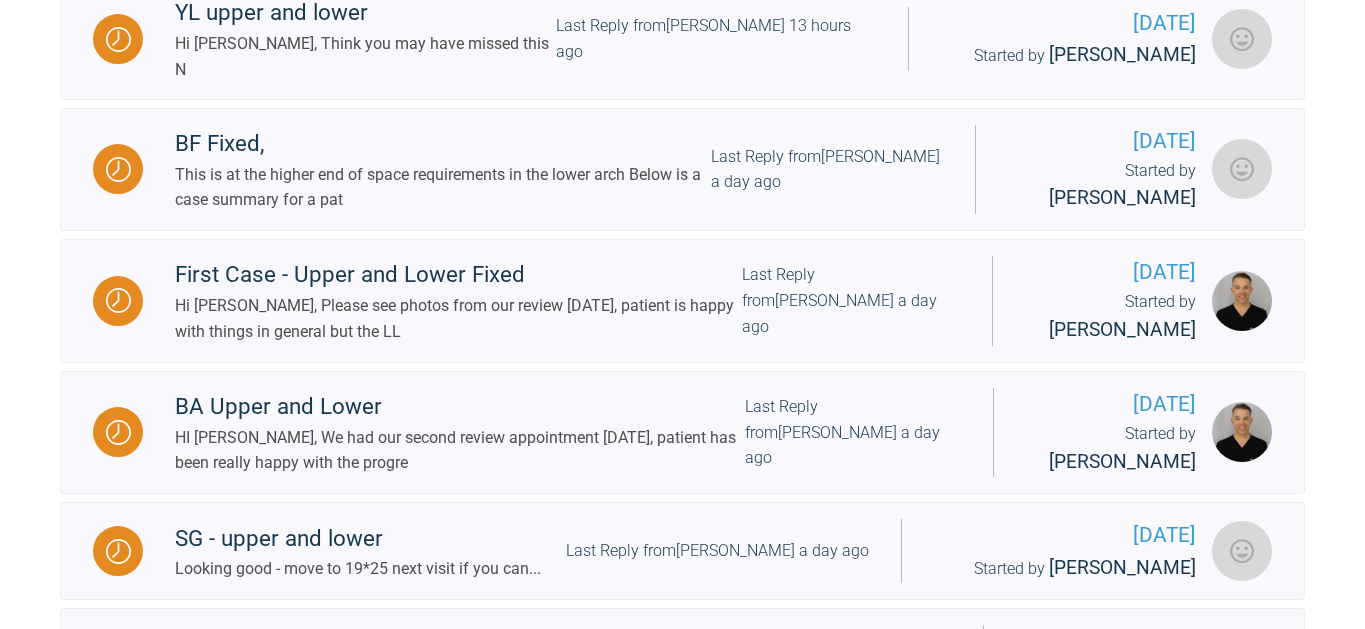 click on "Load More" at bounding box center (682, 1008) 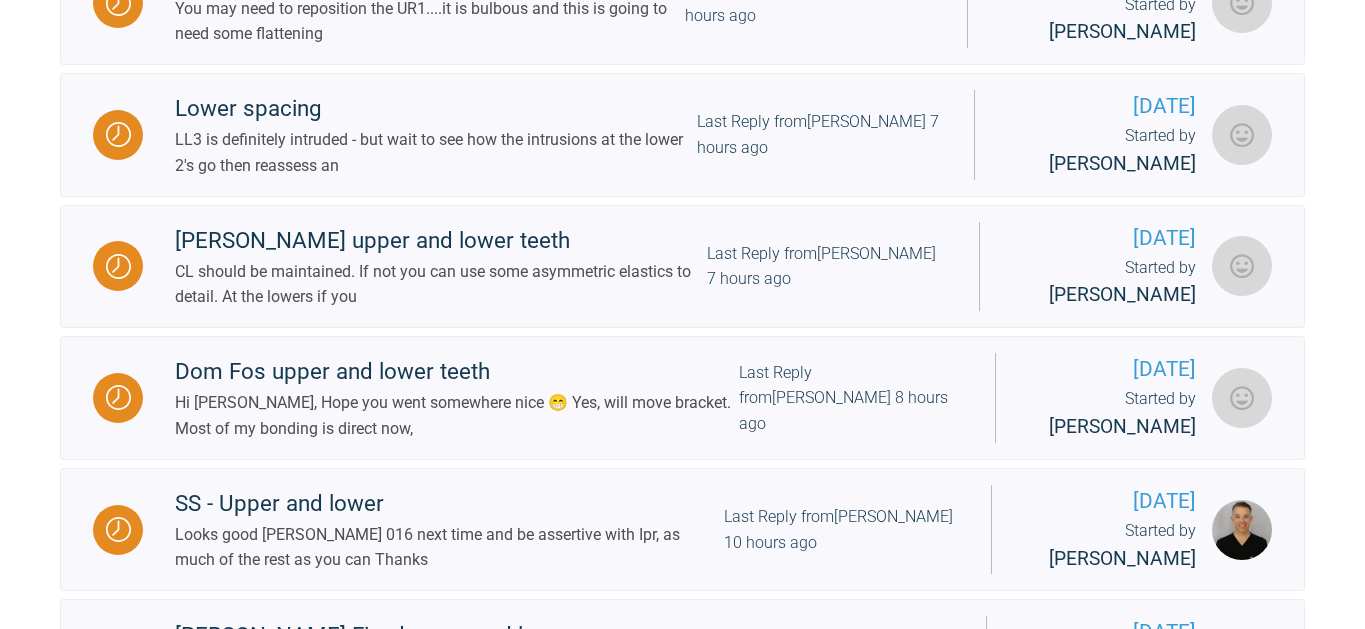 scroll, scrollTop: 999, scrollLeft: 0, axis: vertical 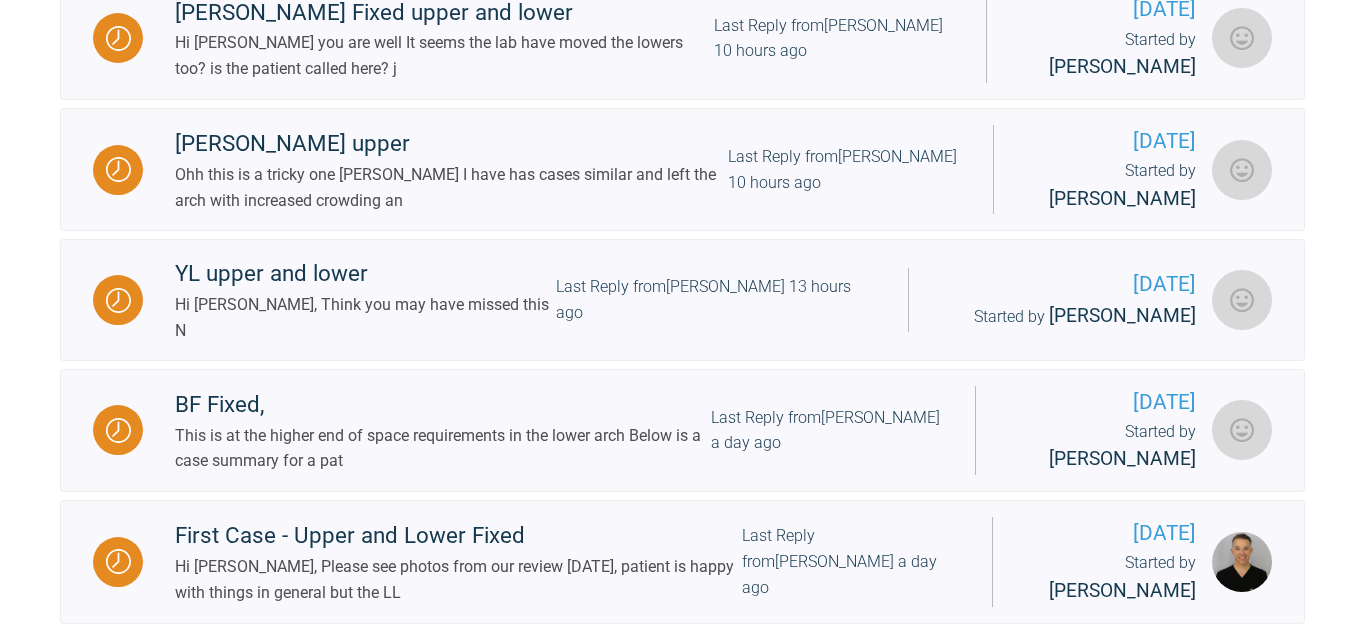click on "HI [PERSON_NAME],
We had our second review appointment [DATE], patient has been really happy with the progre" at bounding box center (460, 711) 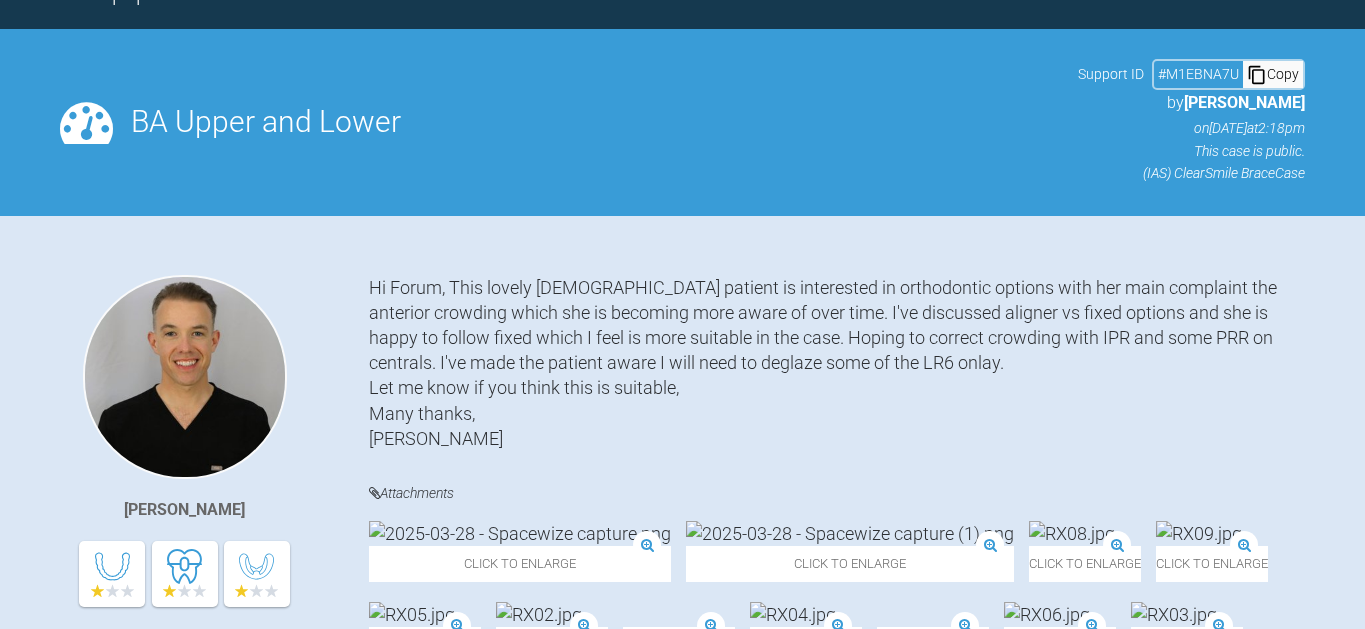 scroll, scrollTop: 1569, scrollLeft: 0, axis: vertical 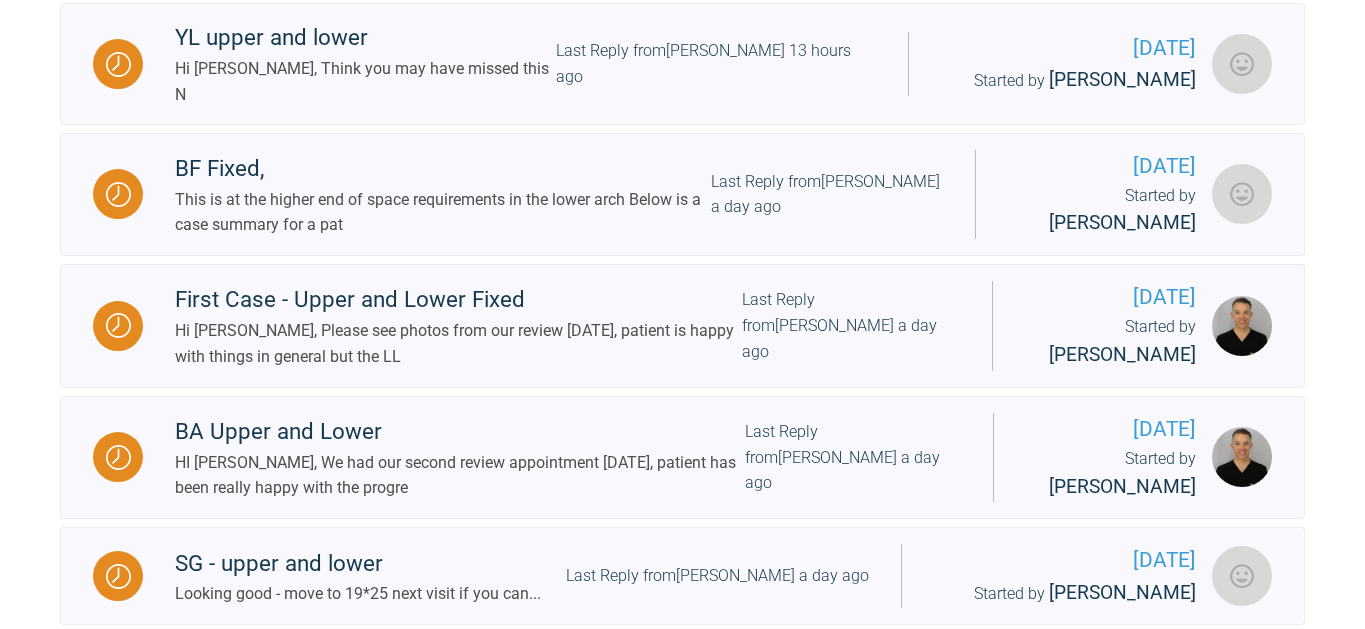 click on "Load More" at bounding box center [682, 1033] 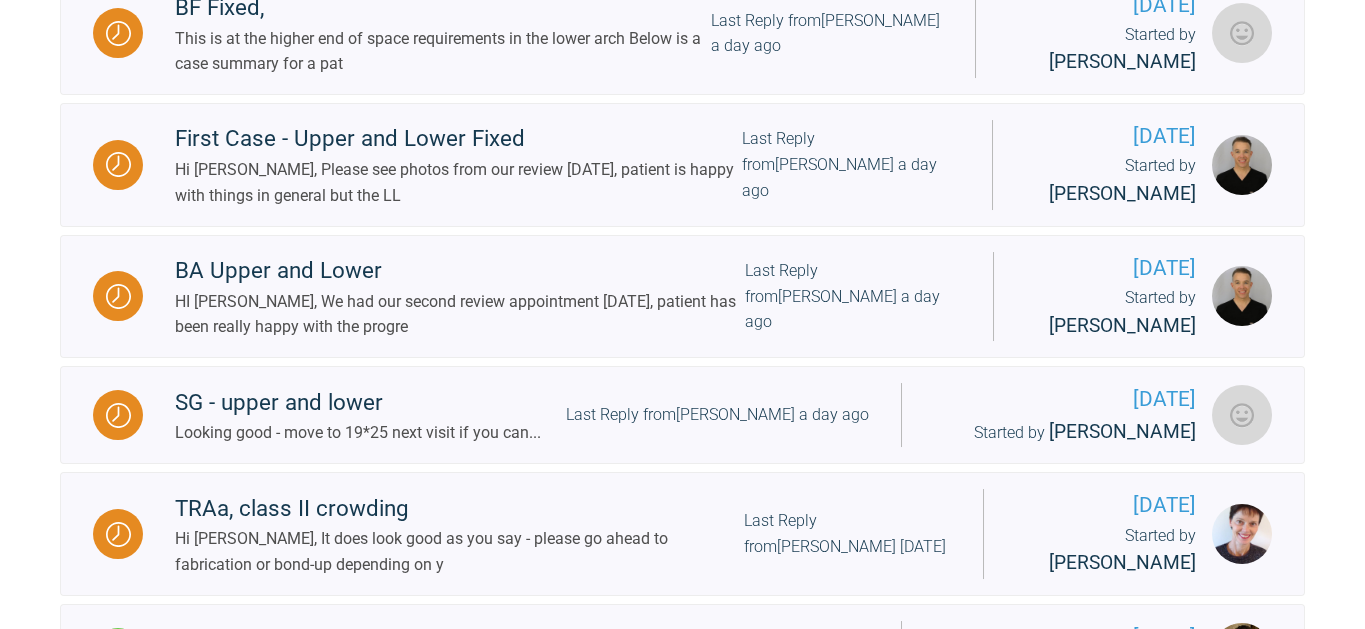 scroll, scrollTop: 1971, scrollLeft: 0, axis: vertical 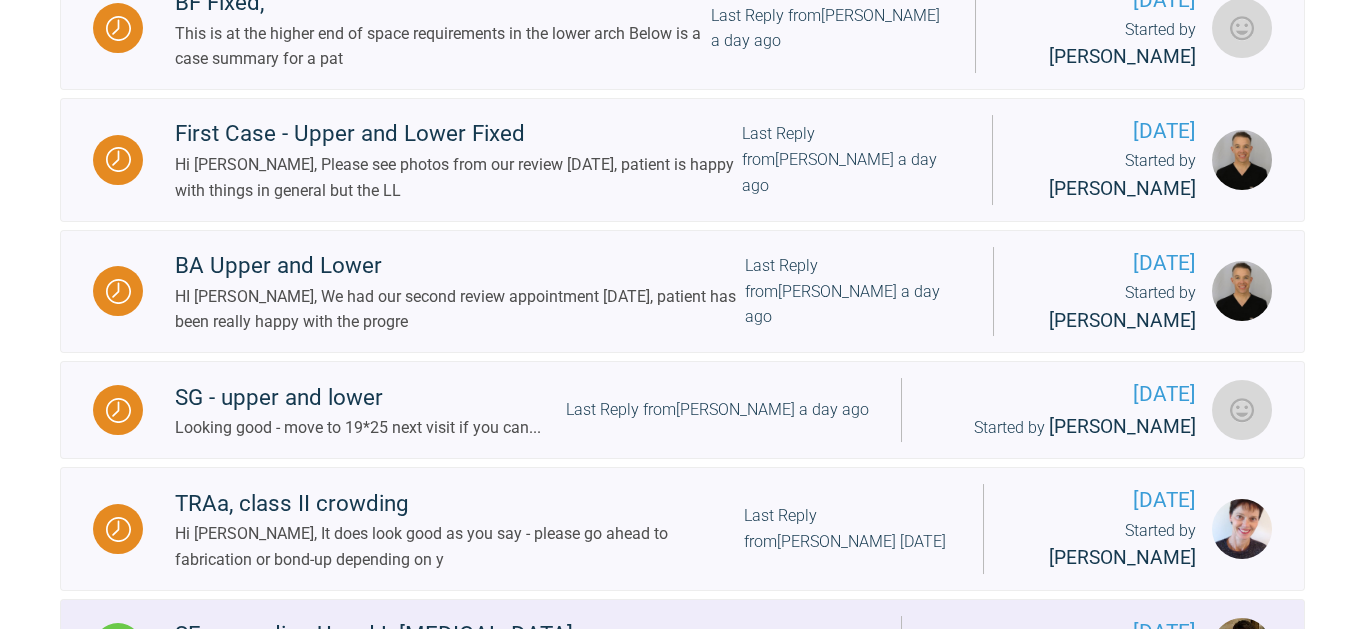 click on "SF - crowding U and L [MEDICAL_DATA]" at bounding box center (374, 635) 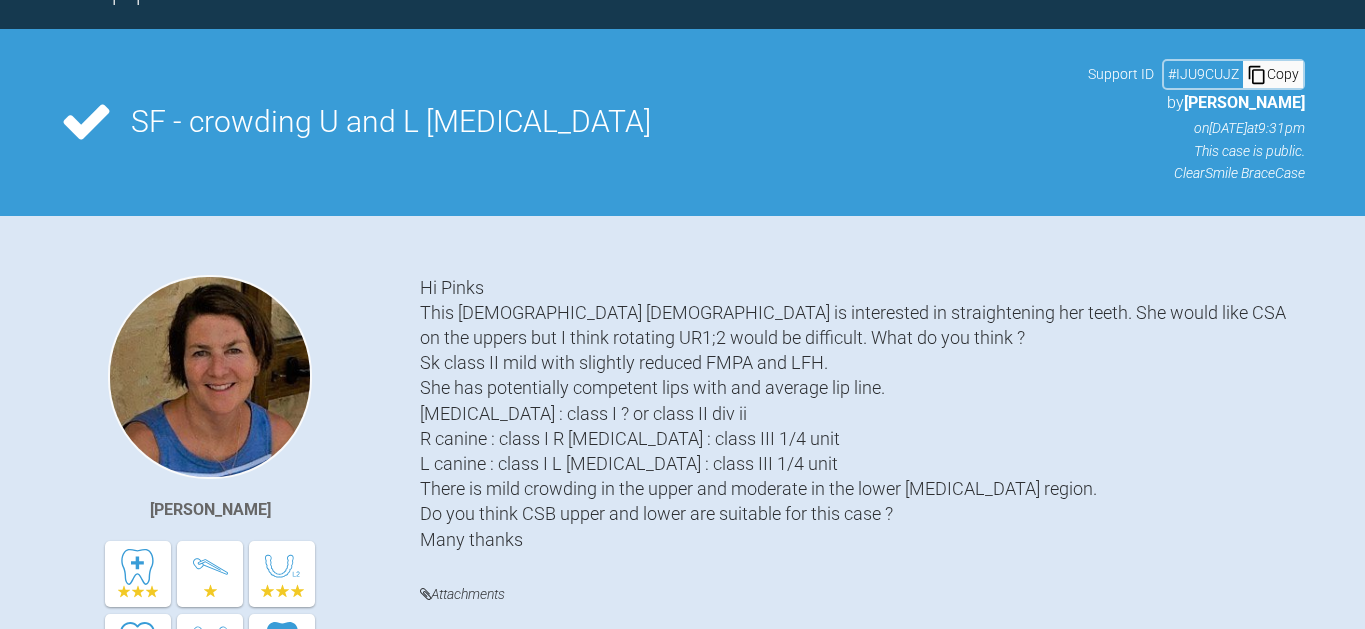 scroll, scrollTop: 1971, scrollLeft: 0, axis: vertical 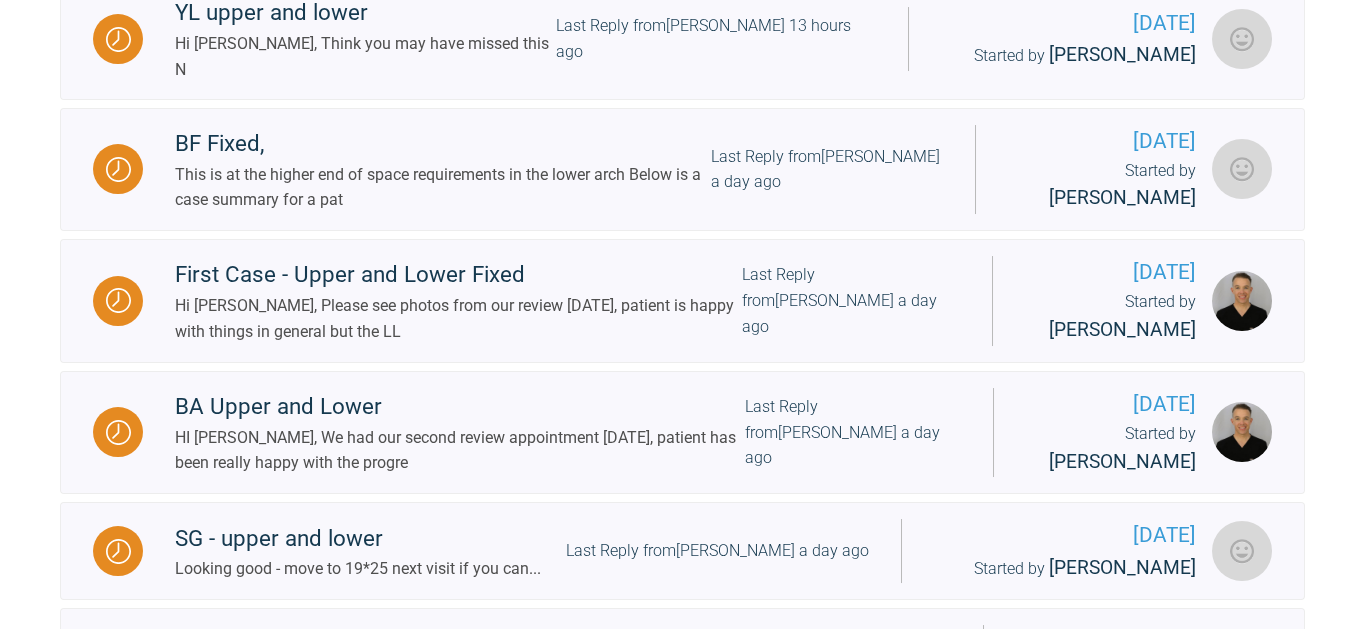 click on "Load More" at bounding box center [682, 1008] 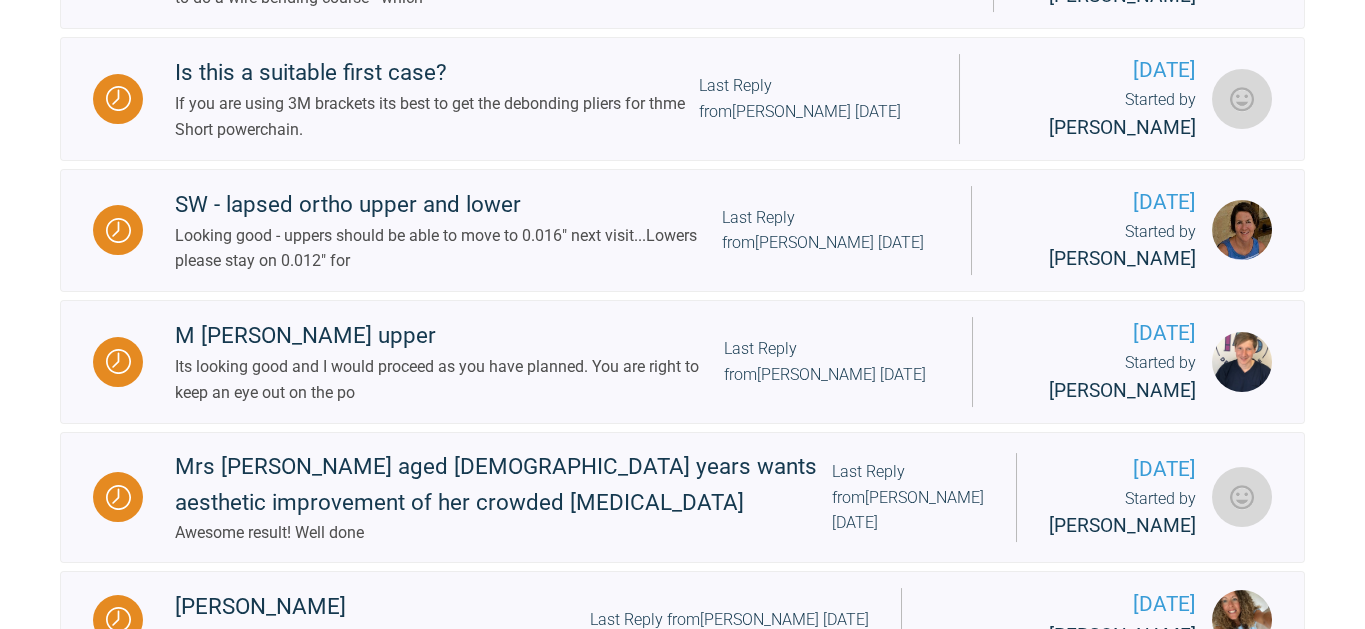 scroll, scrollTop: 3714, scrollLeft: 0, axis: vertical 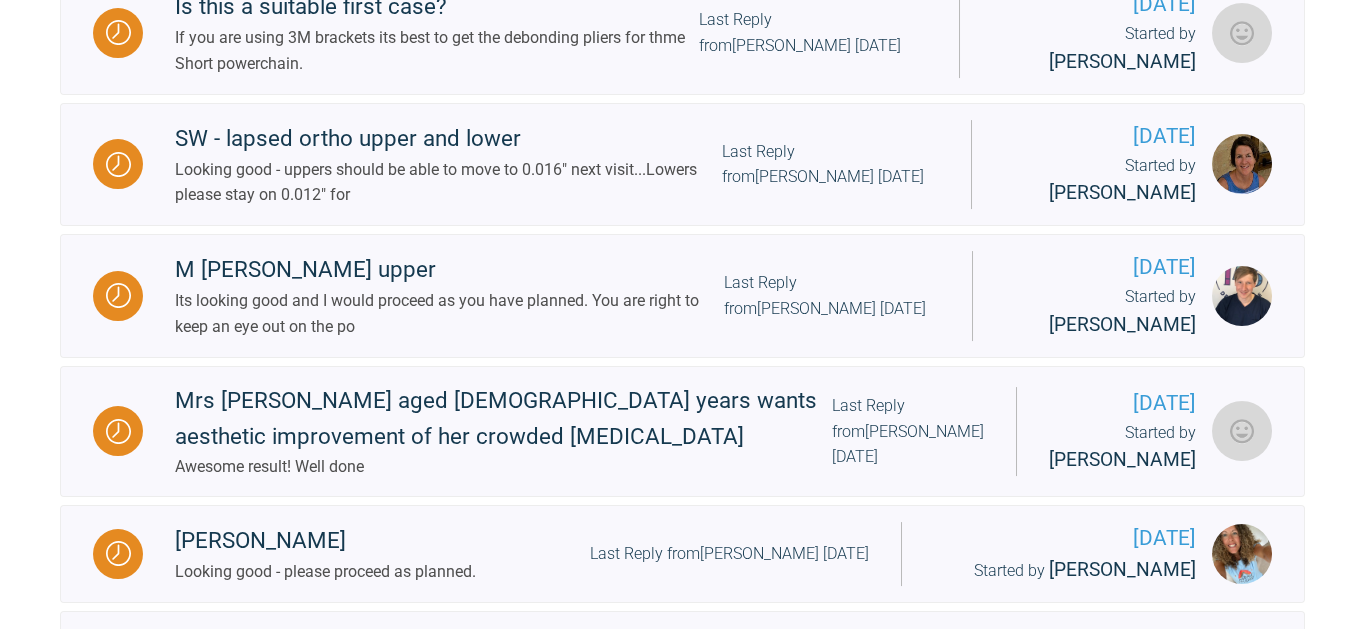 click on "Load More" at bounding box center (682, 1723) 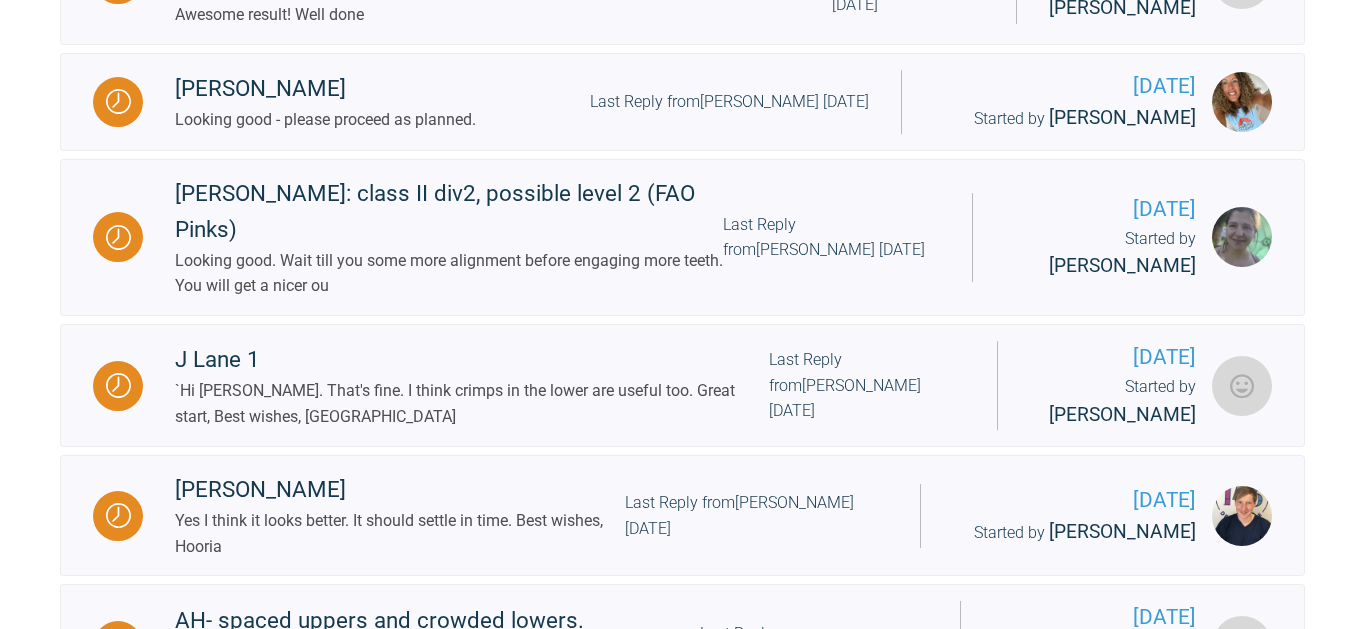 scroll, scrollTop: 4181, scrollLeft: 0, axis: vertical 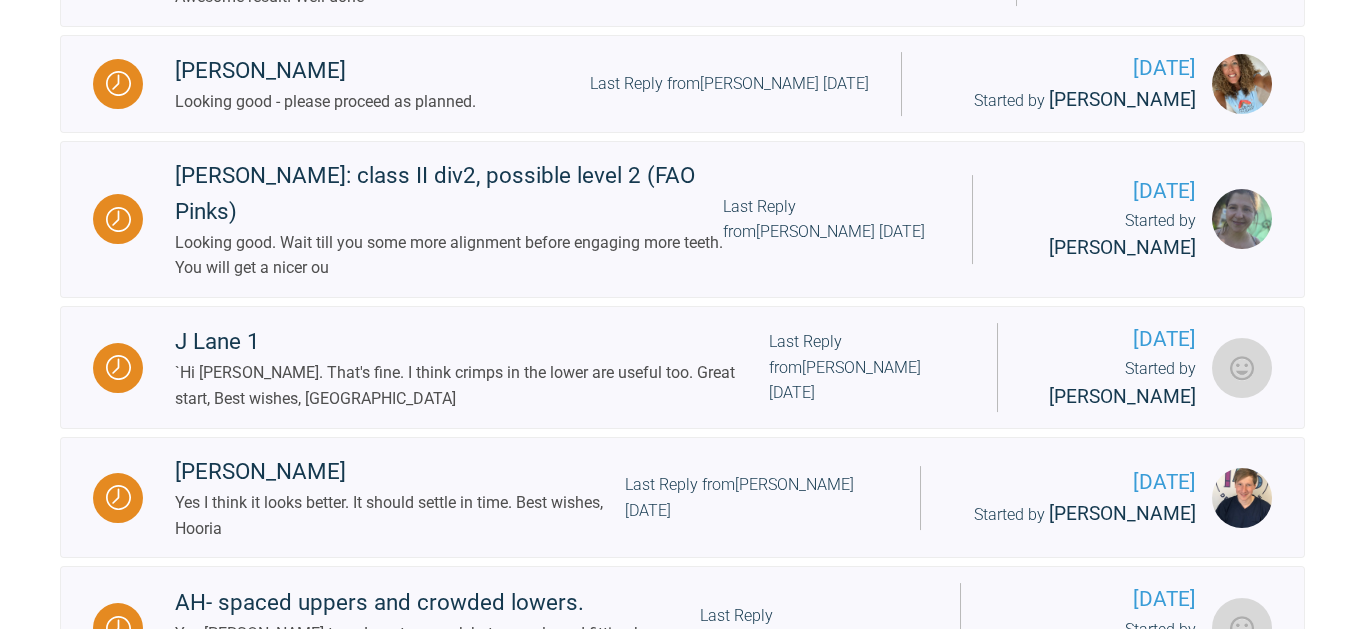 click on "[PERSON_NAME]" at bounding box center (451, 1660) 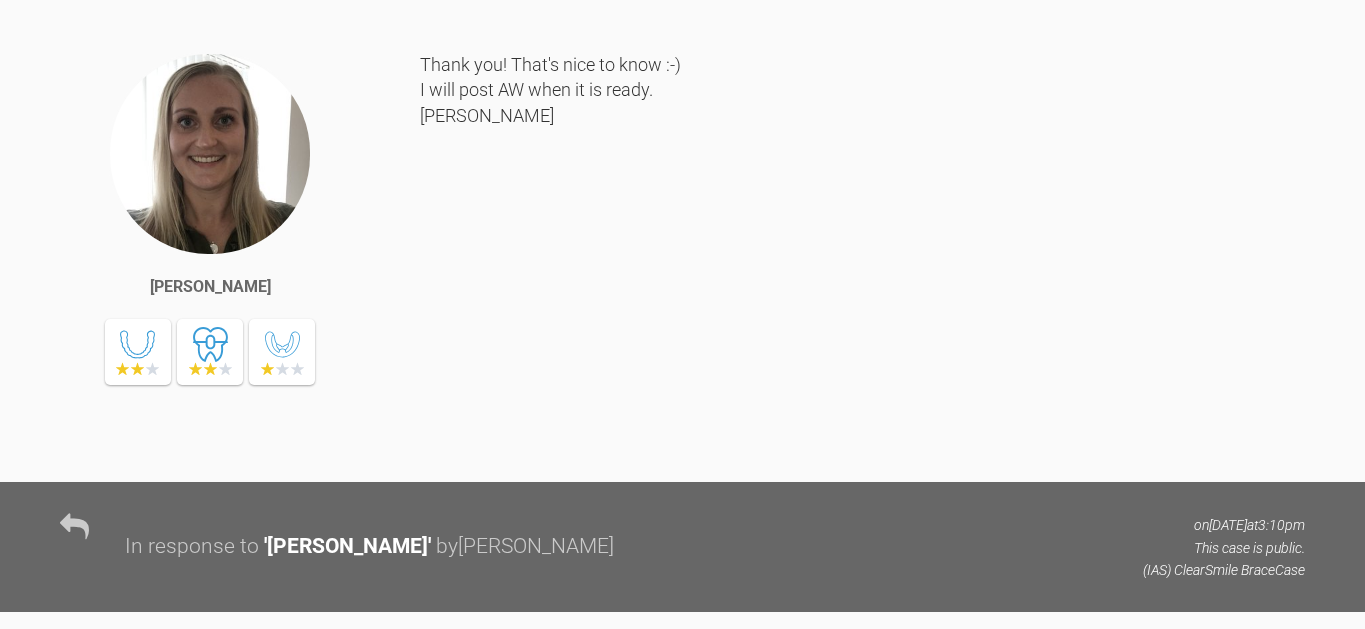 scroll, scrollTop: 2006, scrollLeft: 0, axis: vertical 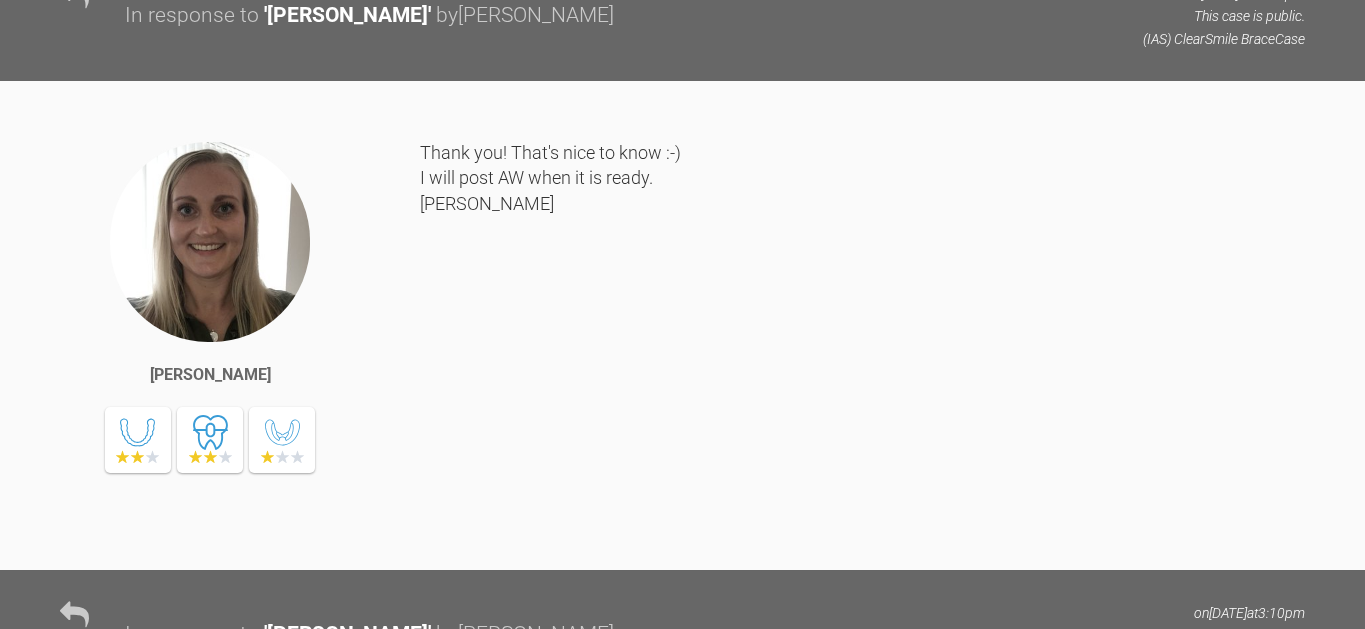 click at bounding box center (850, -995) 